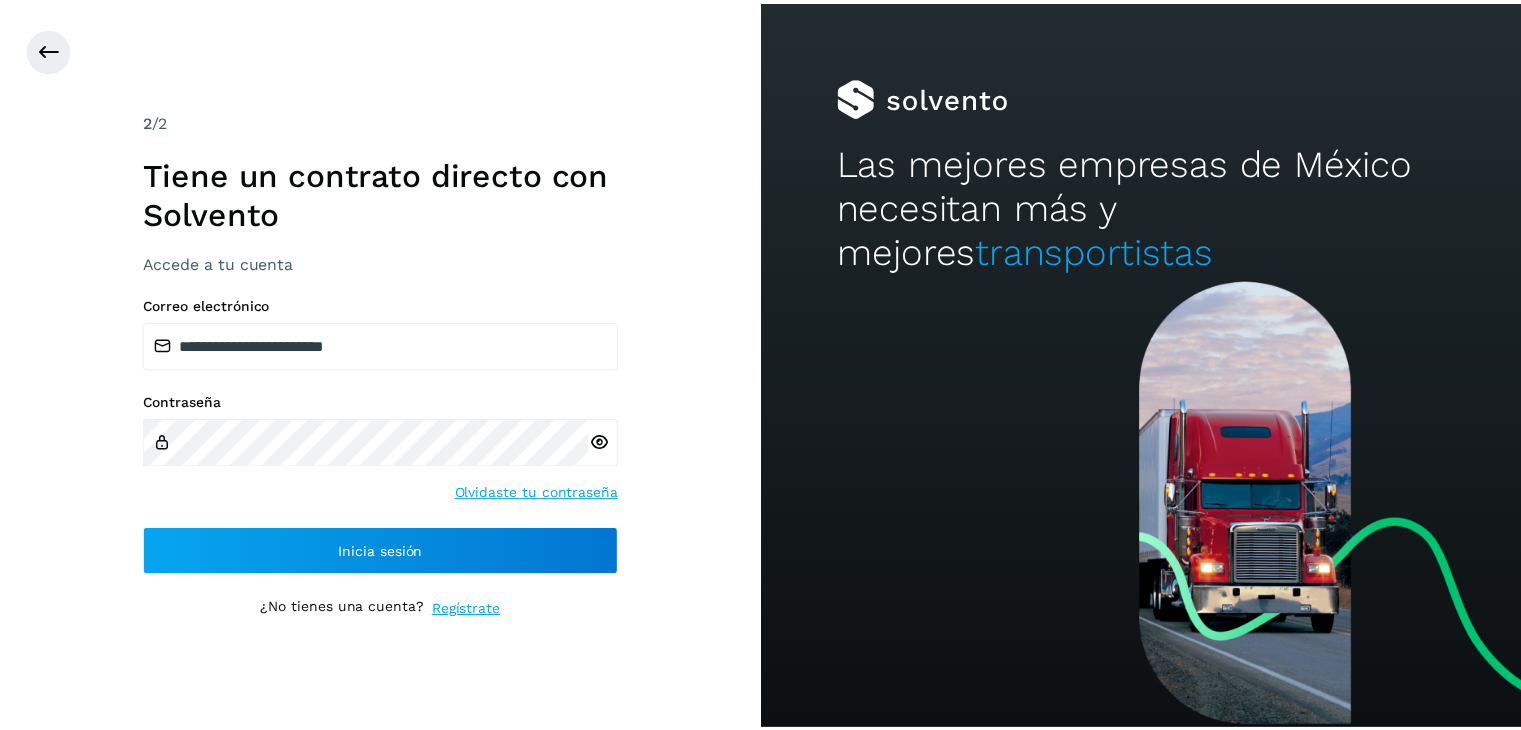 scroll, scrollTop: 0, scrollLeft: 0, axis: both 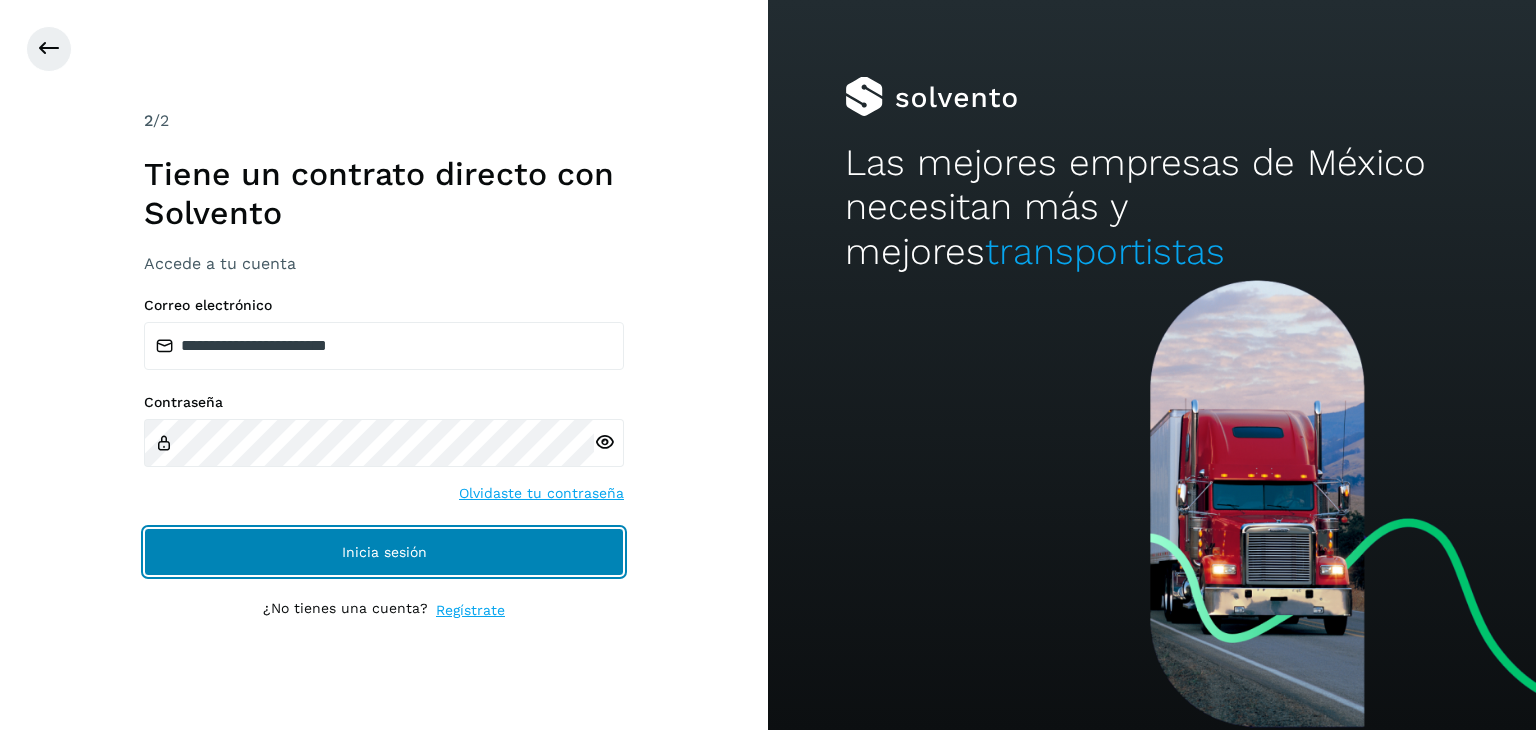 click on "Inicia sesión" at bounding box center (384, 552) 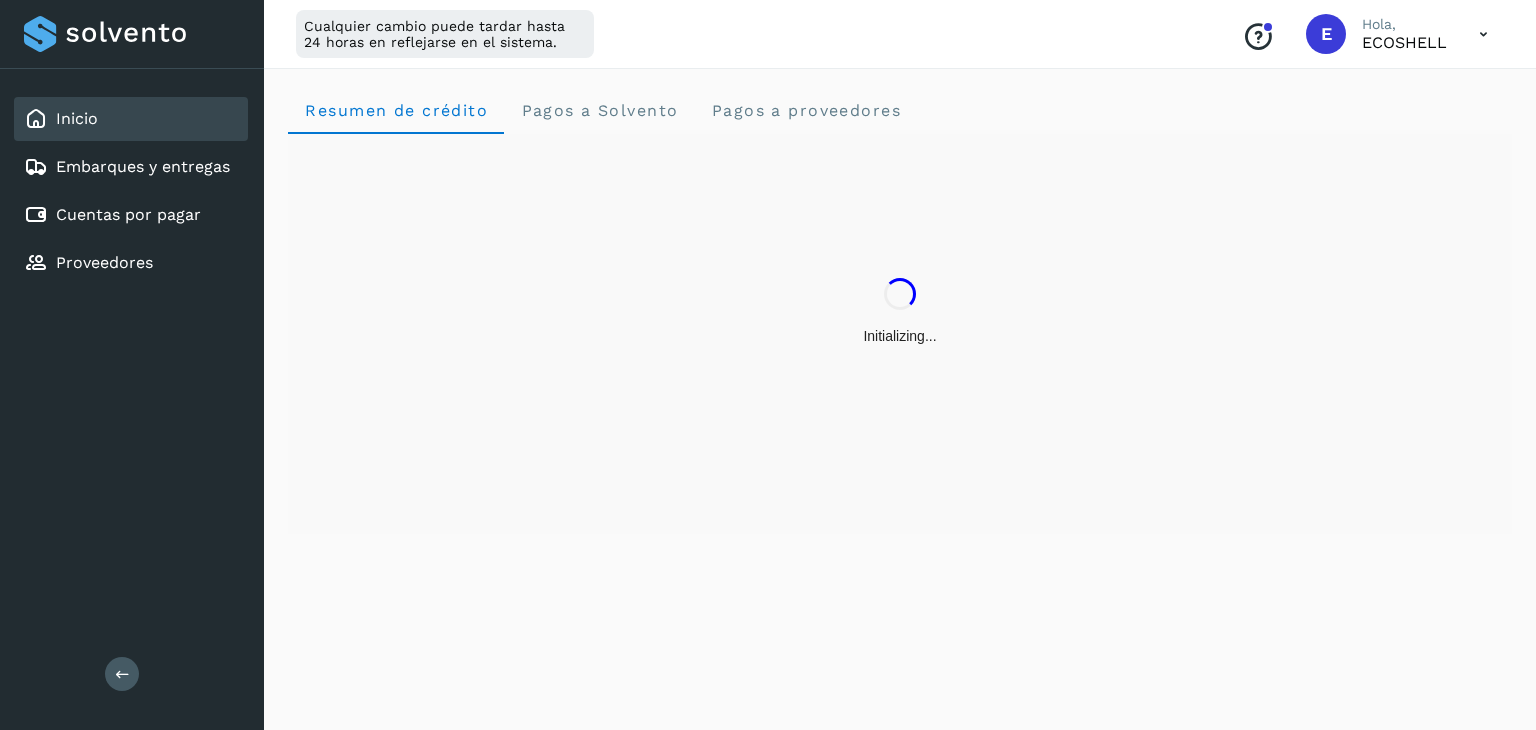 click at bounding box center (1483, 34) 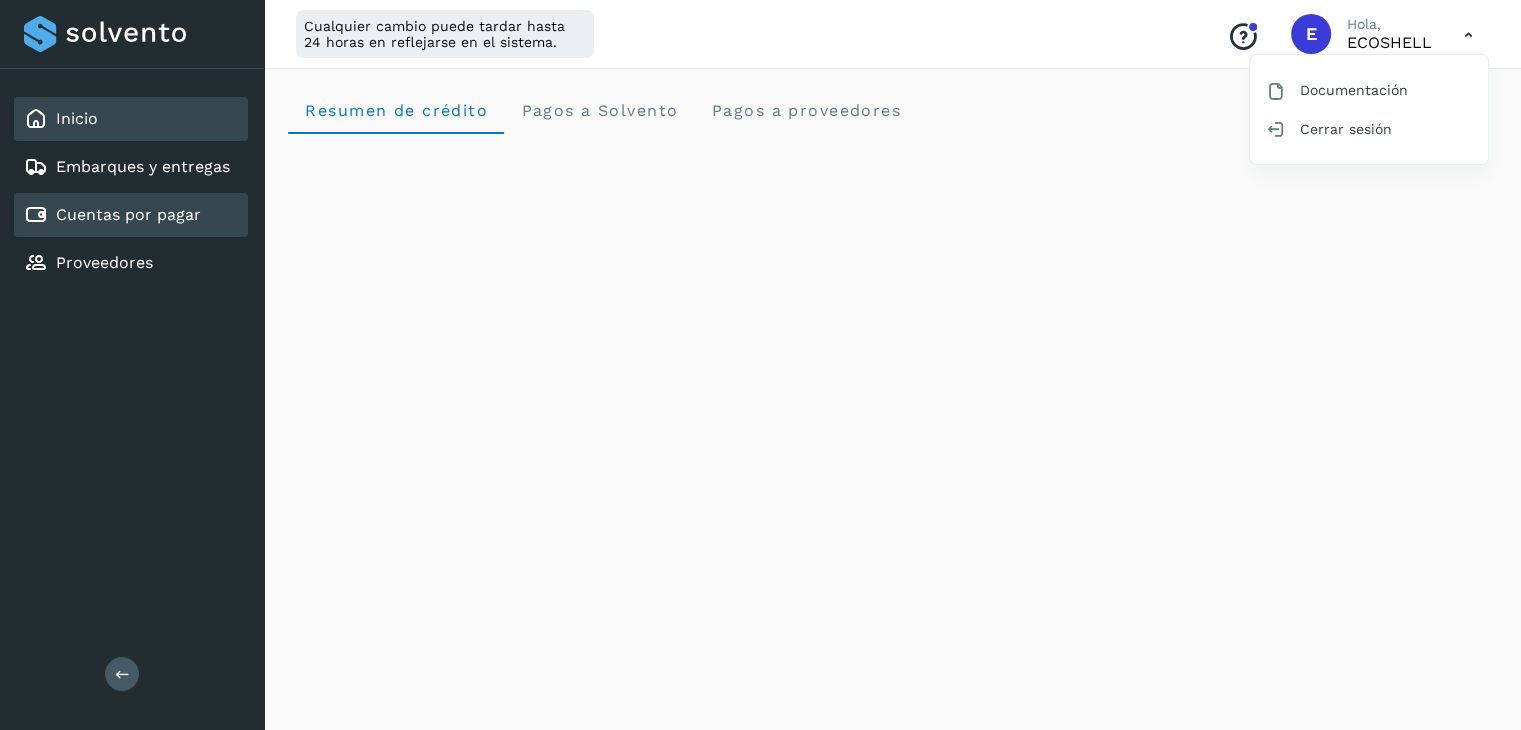 click on "Cuentas por pagar" 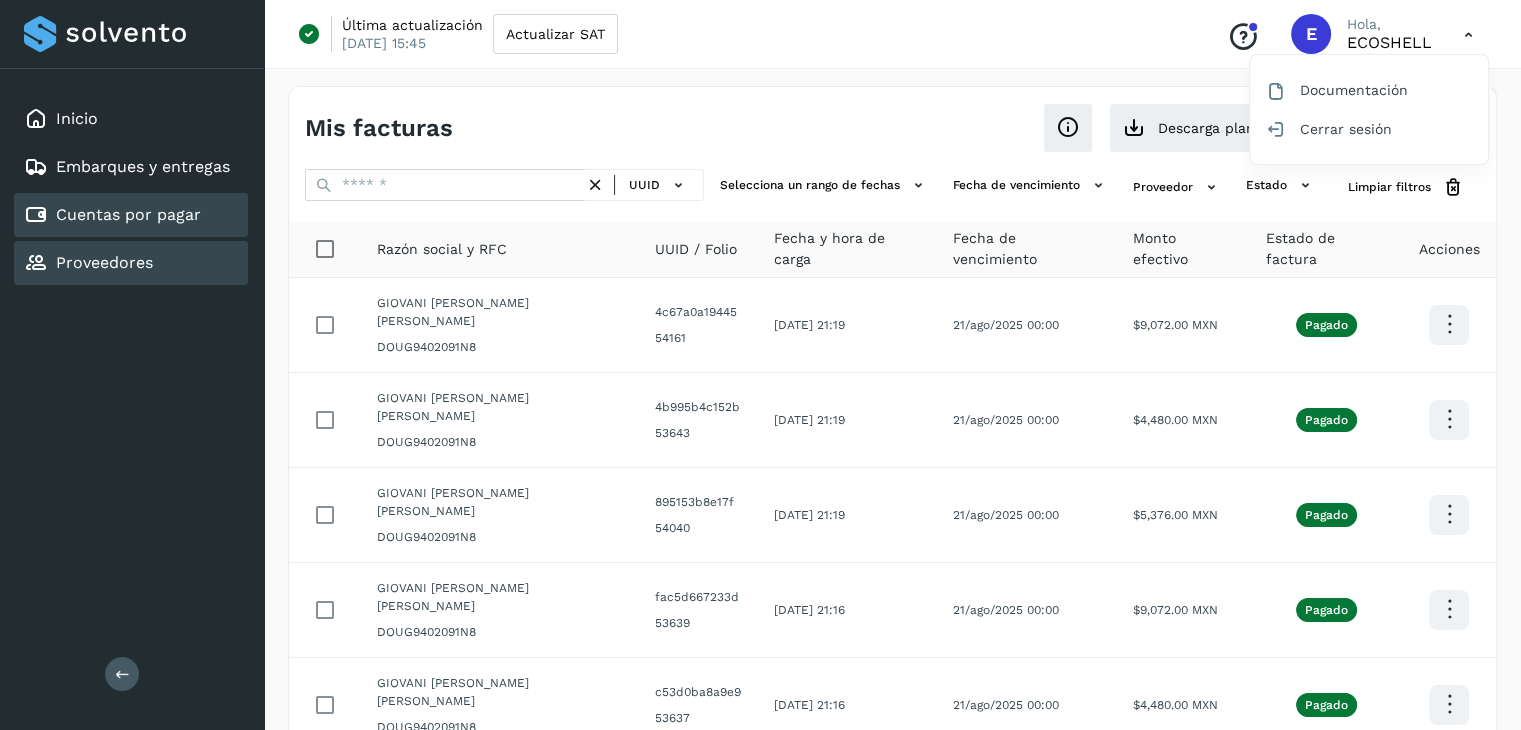click on "Proveedores" at bounding box center [88, 263] 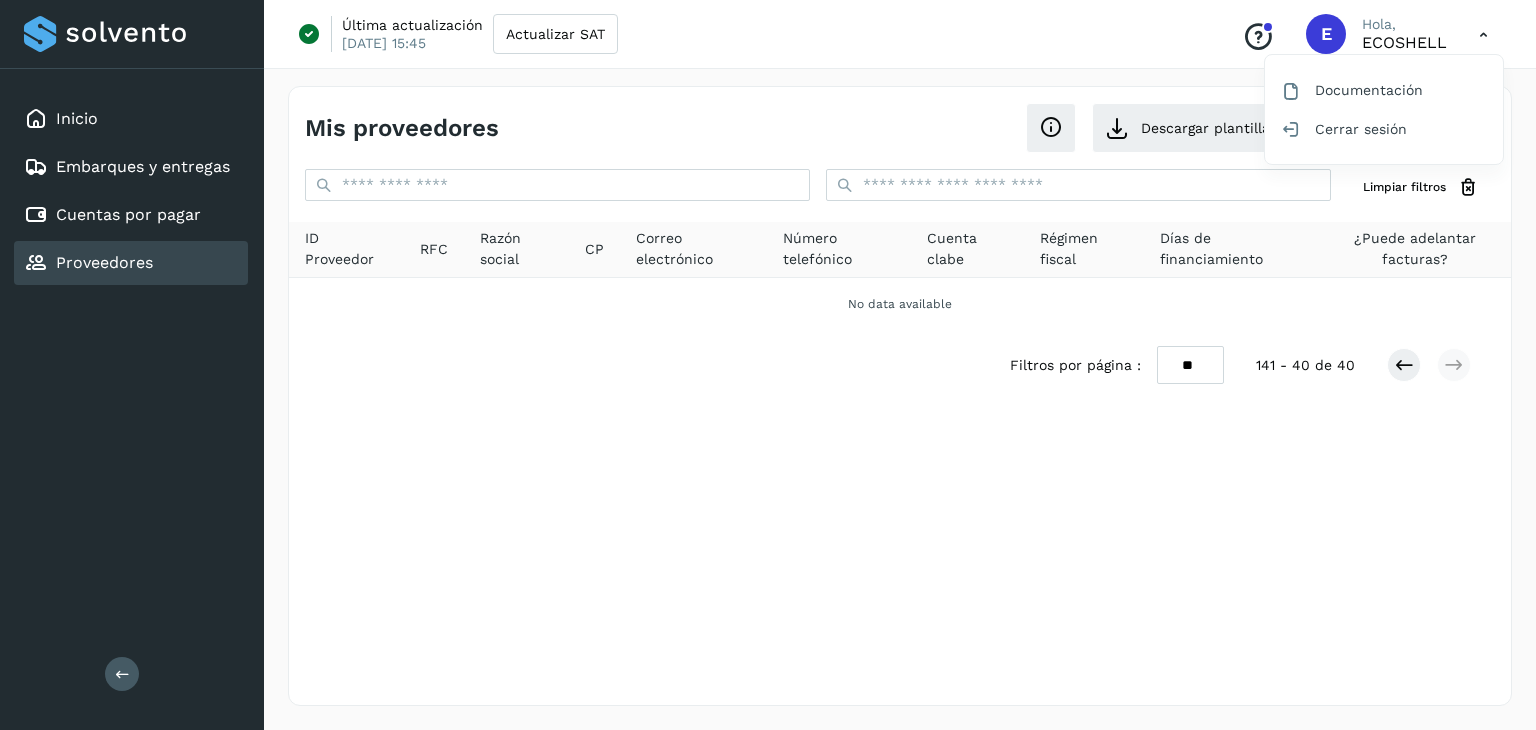 click at bounding box center (768, 365) 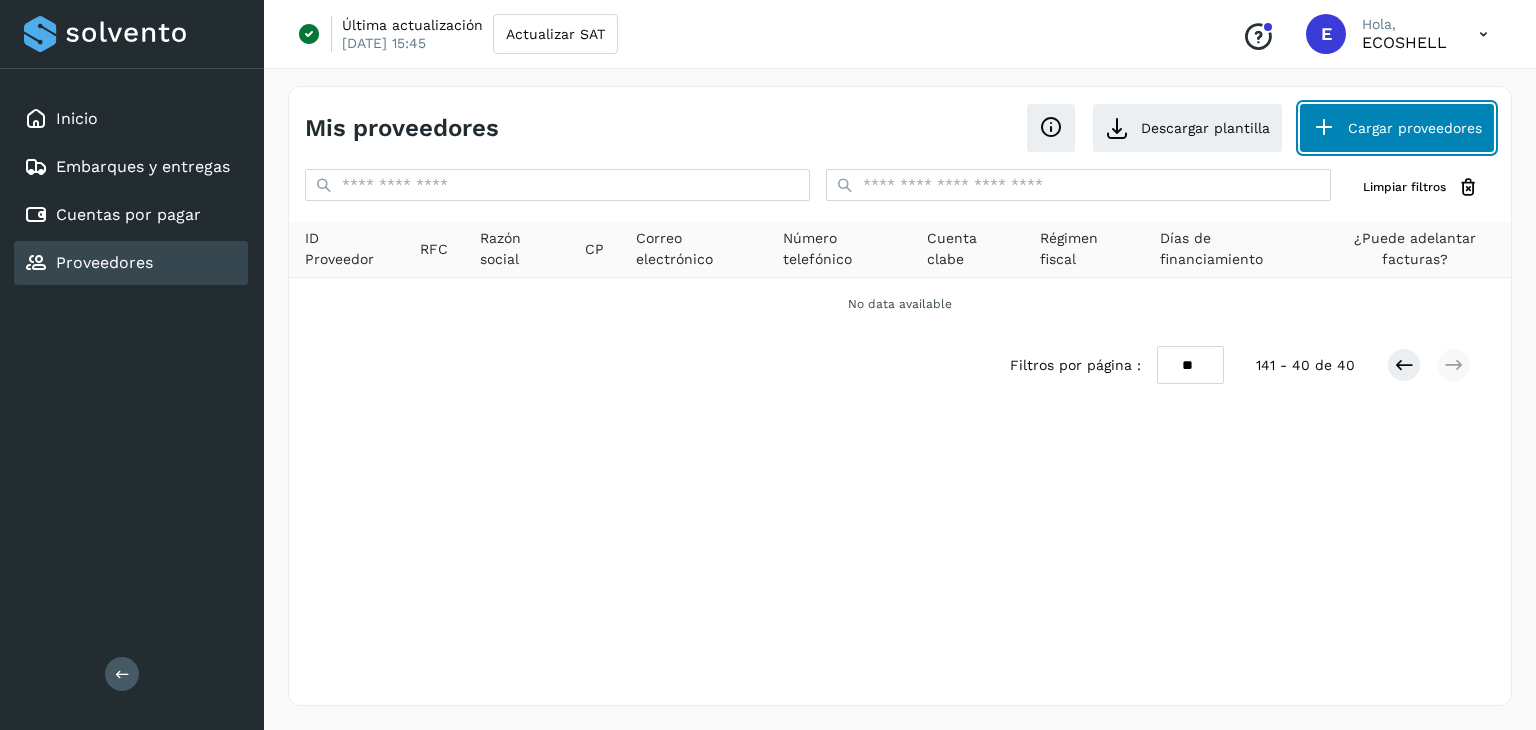 click on "Cargar proveedores" at bounding box center (1397, 128) 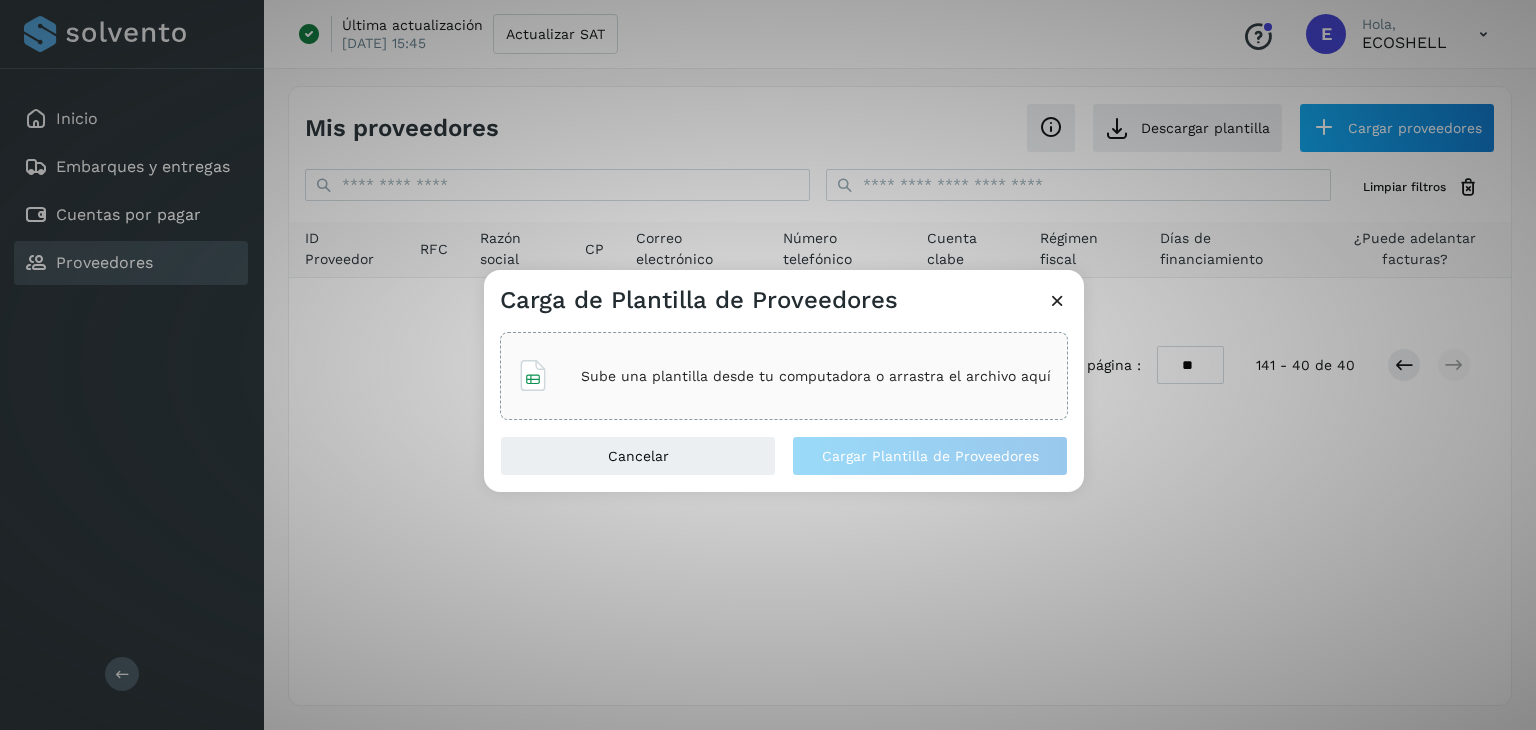 click on "Sube una plantilla desde tu computadora o arrastra el archivo aquí" 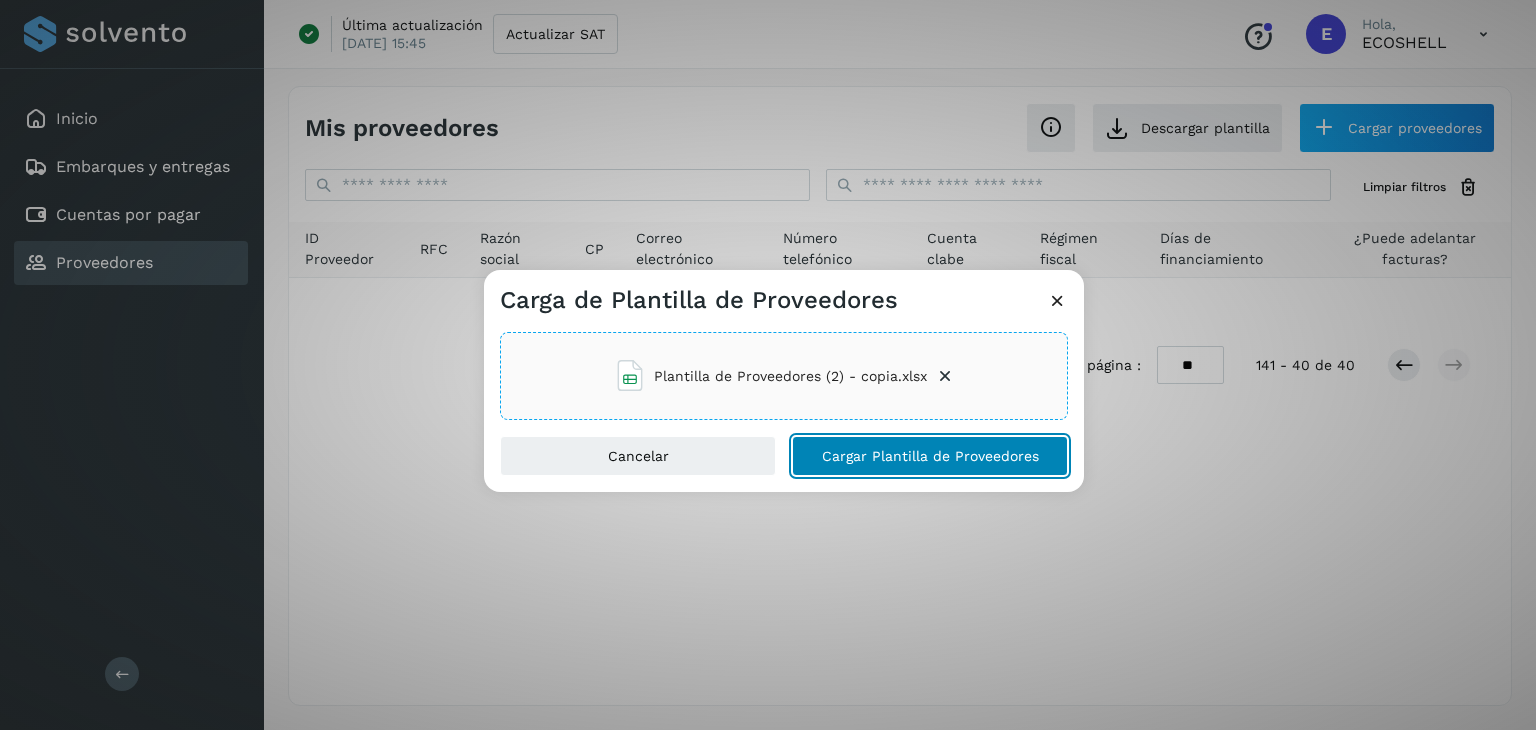 click on "Cargar Plantilla de Proveedores" 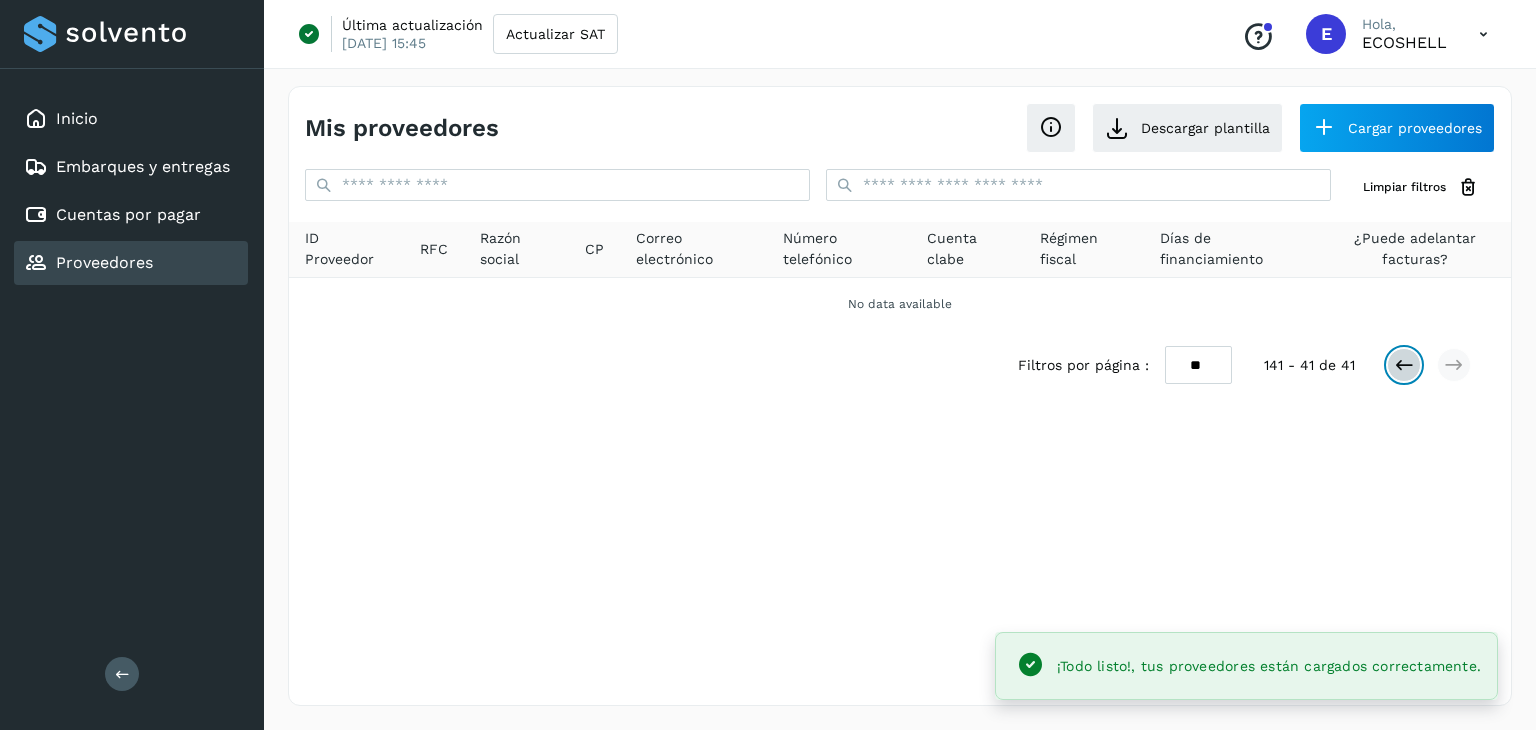click at bounding box center [1404, 365] 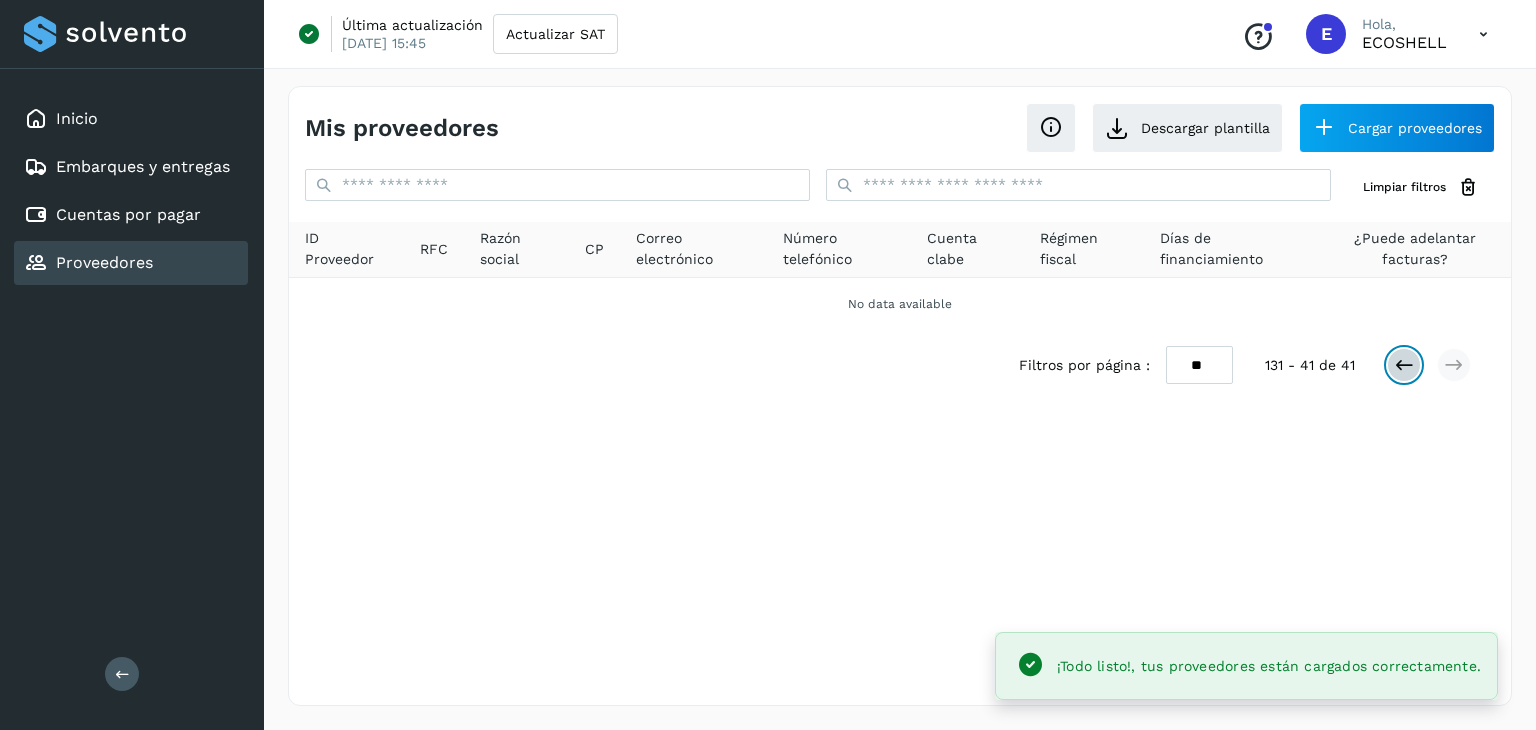 click at bounding box center [1404, 365] 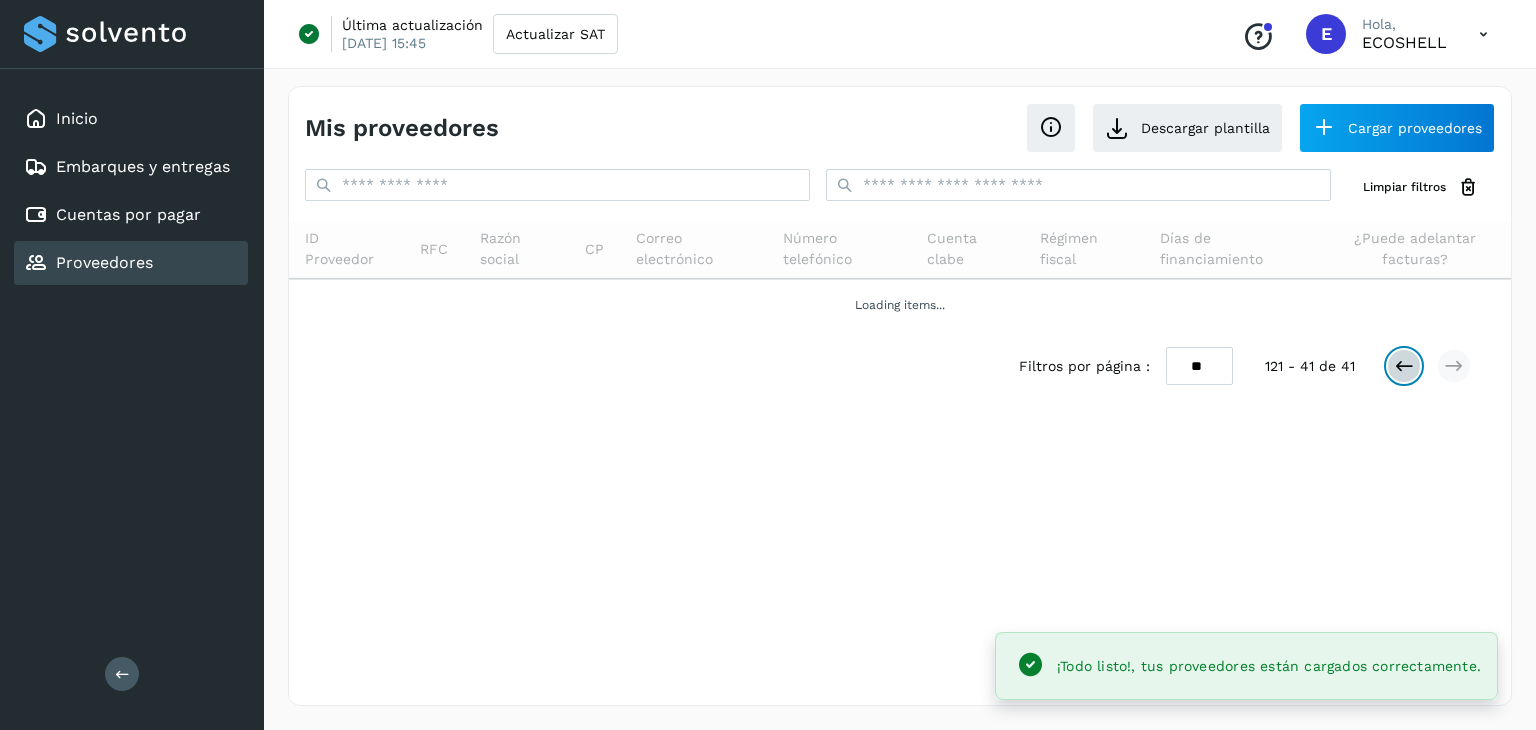 click at bounding box center [1404, 366] 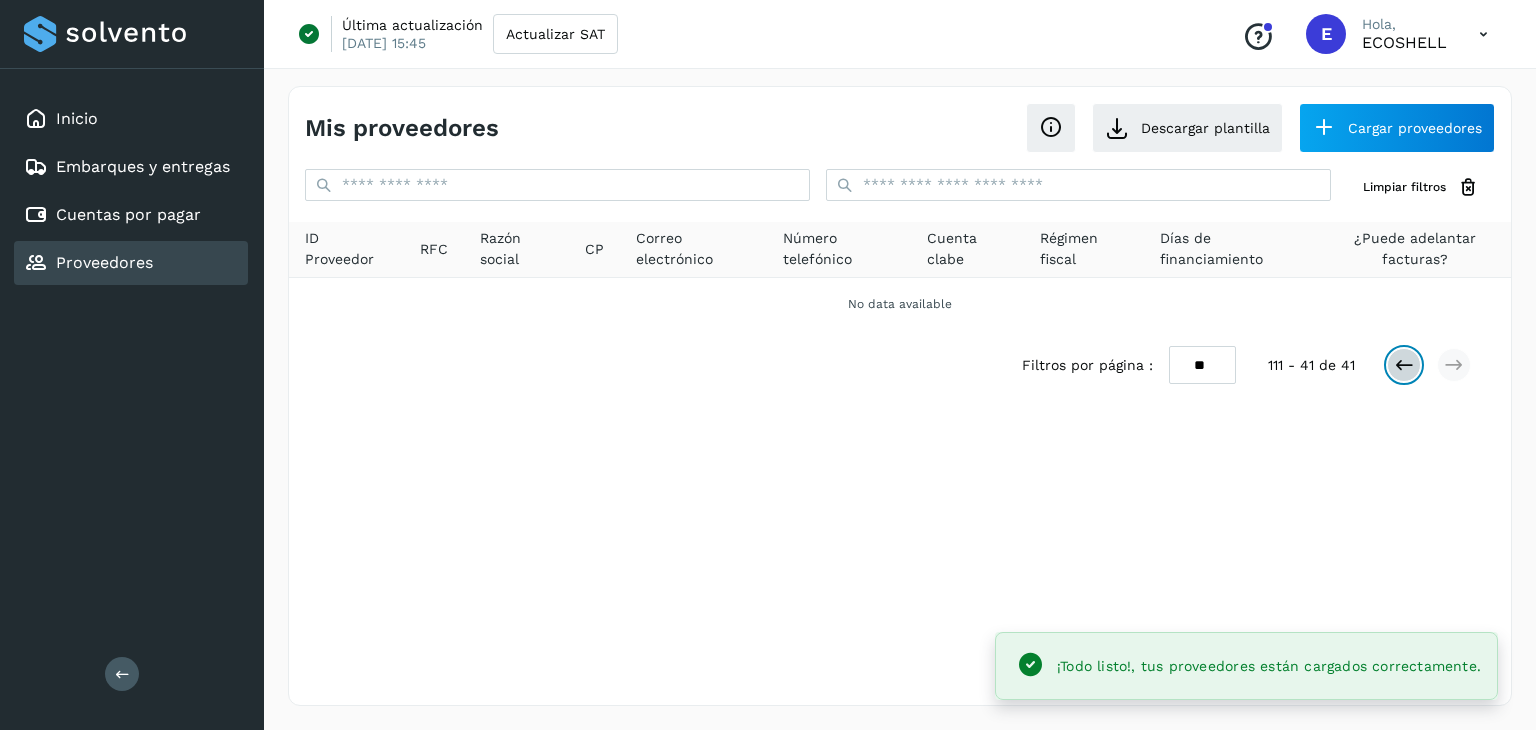 click at bounding box center [1404, 365] 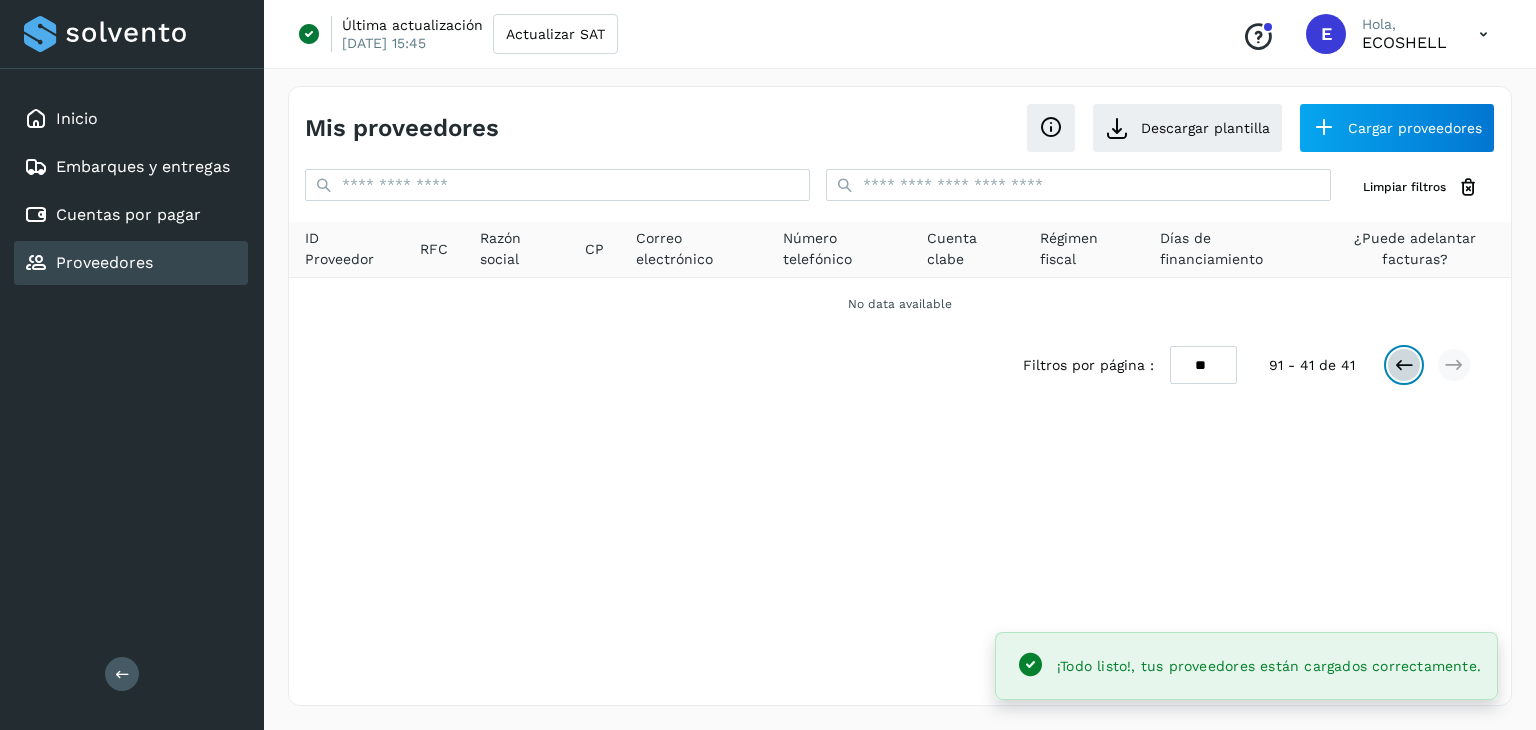 click at bounding box center [1404, 365] 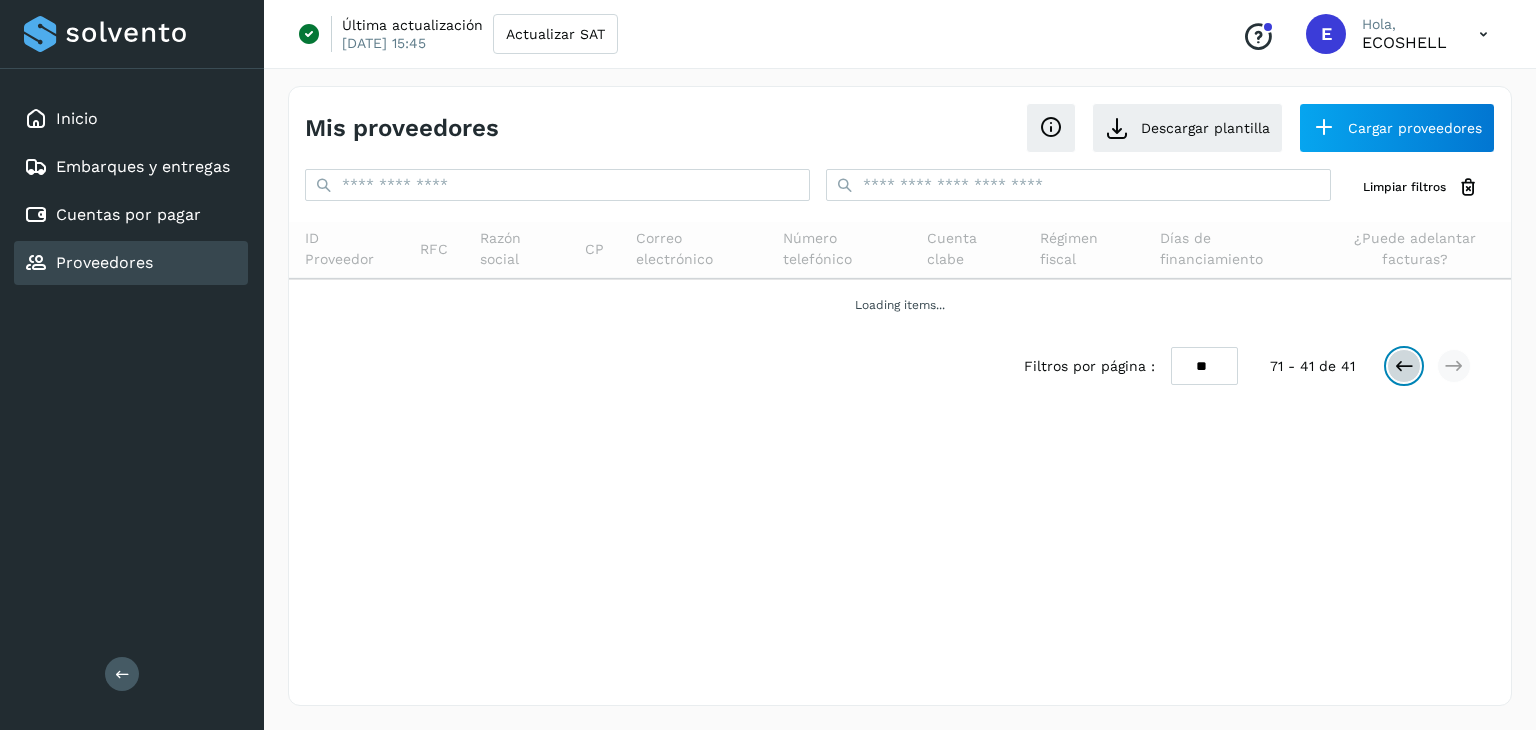 click at bounding box center [1404, 366] 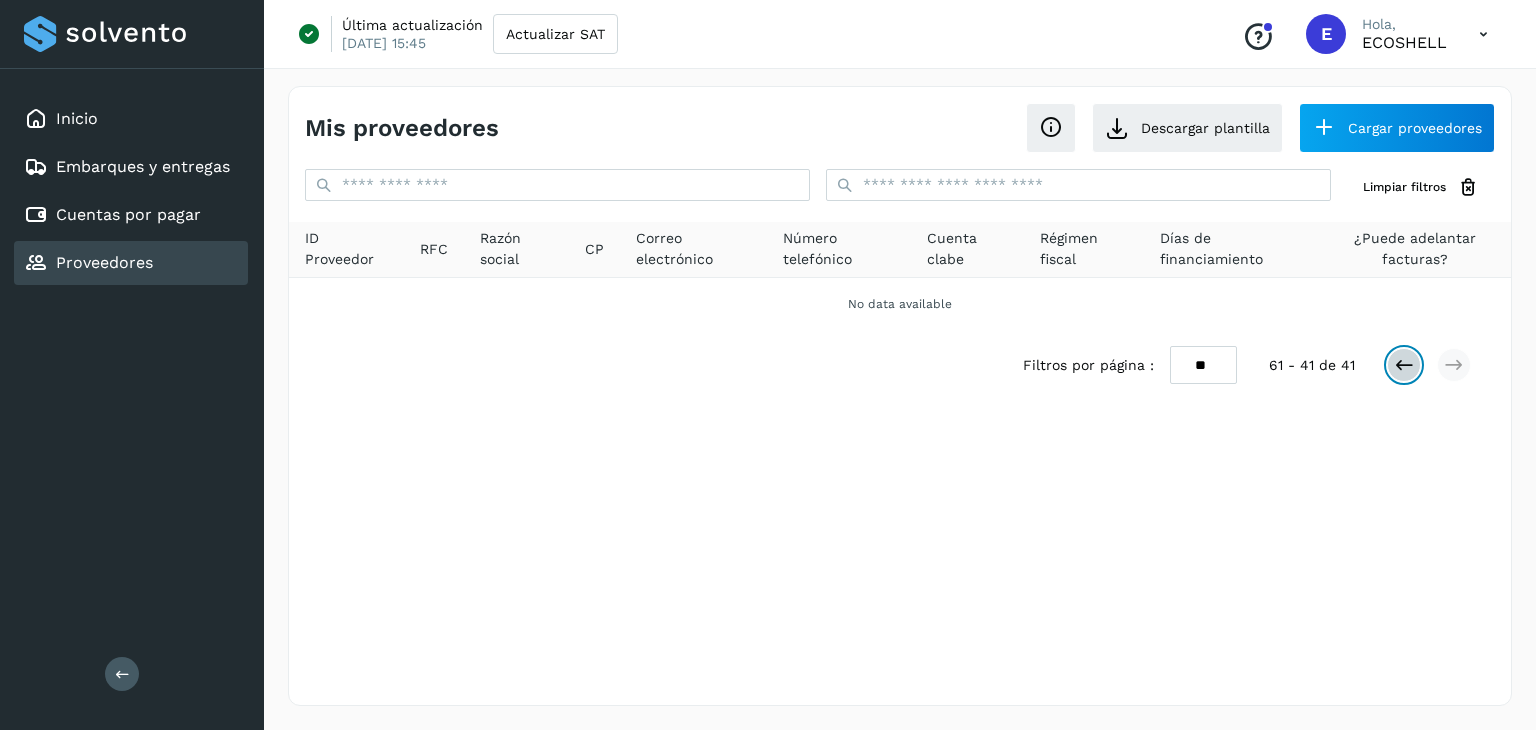 click at bounding box center [1404, 365] 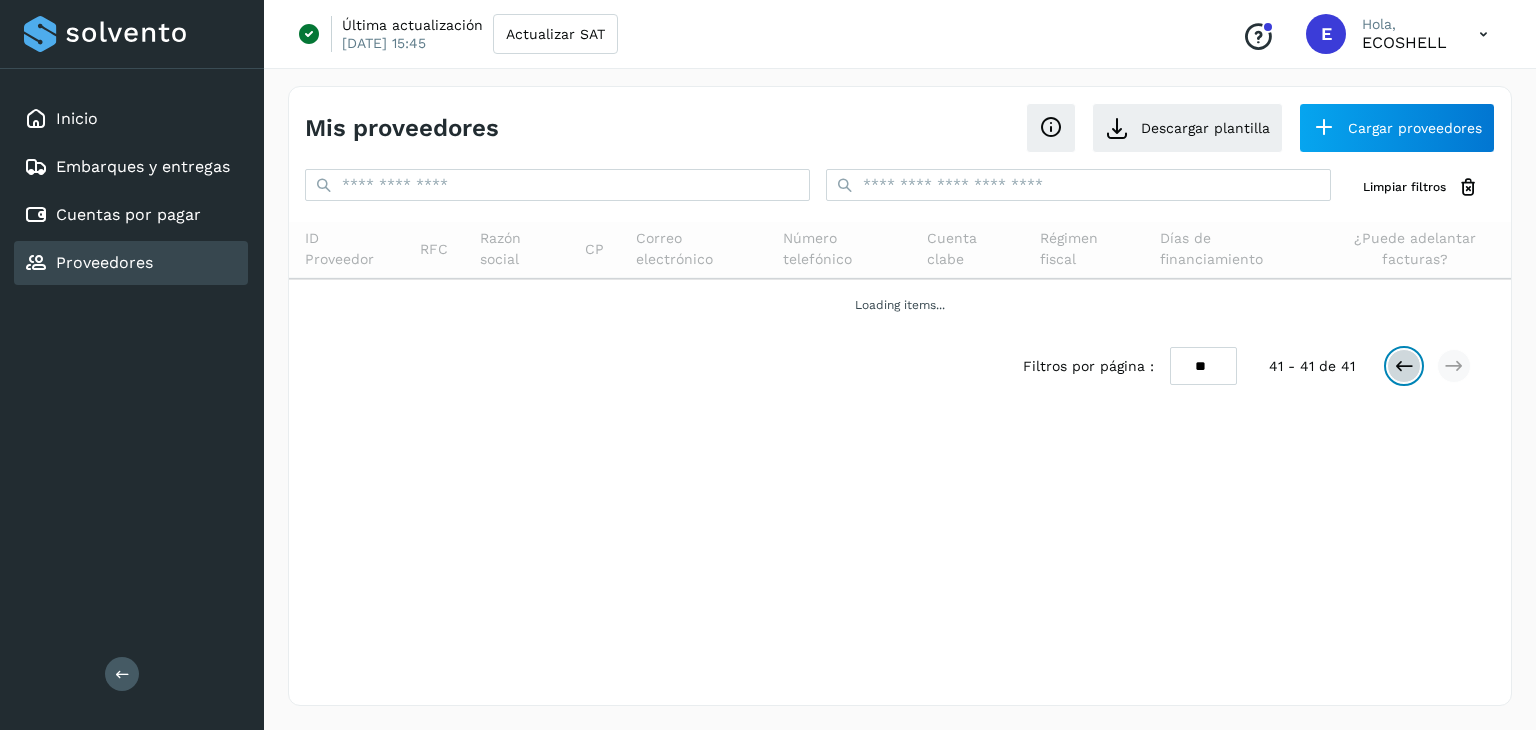 click at bounding box center (1404, 366) 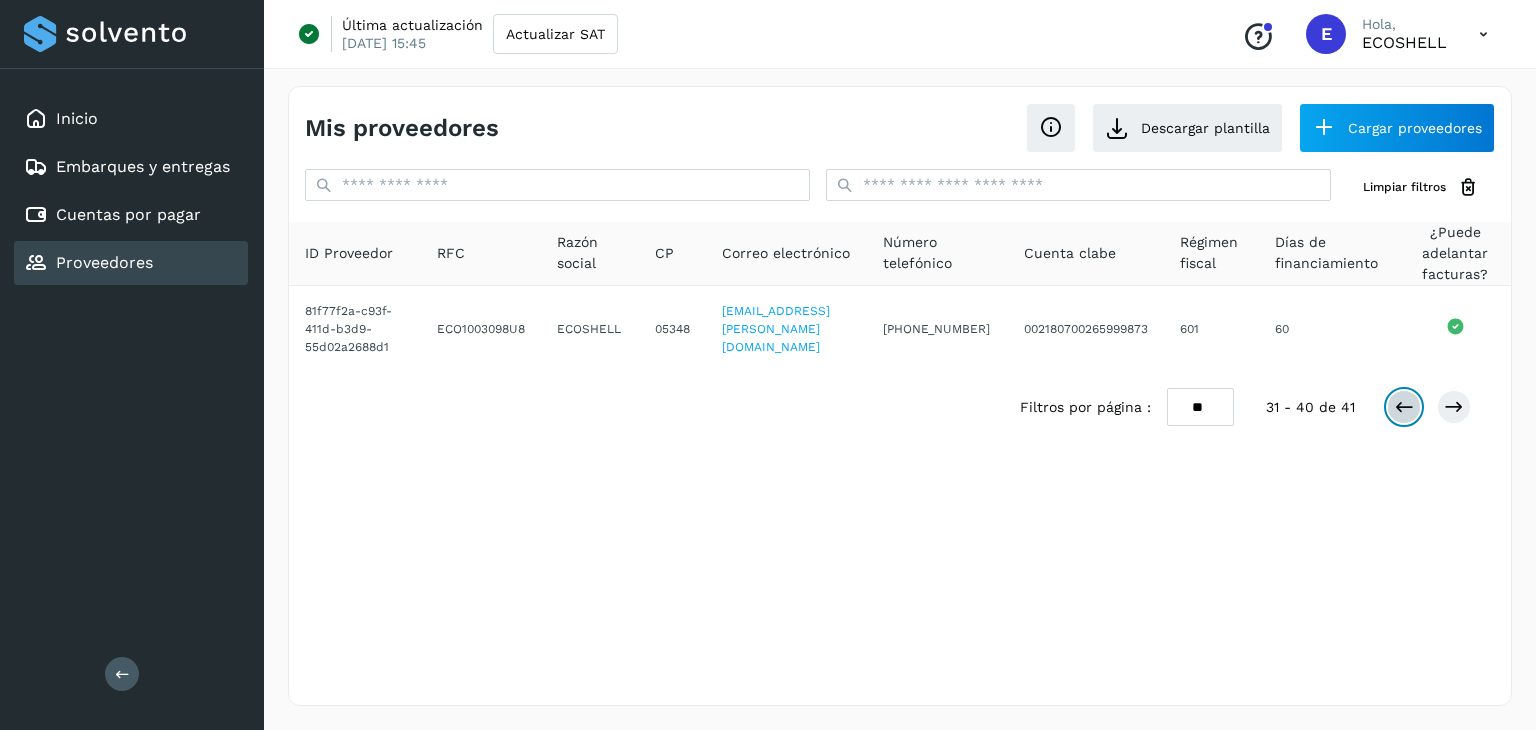 click on "Limpiar filtros ID Proveedor RFC Razón social CP Correo electrónico Número telefónico Cuenta [PERSON_NAME] Régimen fiscal [PERSON_NAME] de financiamiento ¿Puede adelantar facturas? 81f77f2a-c93f-411d-b3d9-55d02a2688d1 ECO1003098U8 ECOSHELL 05348 [EMAIL_ADDRESS][PERSON_NAME][DOMAIN_NAME] [PHONE_NUMBER] 002180700265999873 601 60 Filtros por página : ** ** ** 31 - 40 de 41" at bounding box center (900, 305) 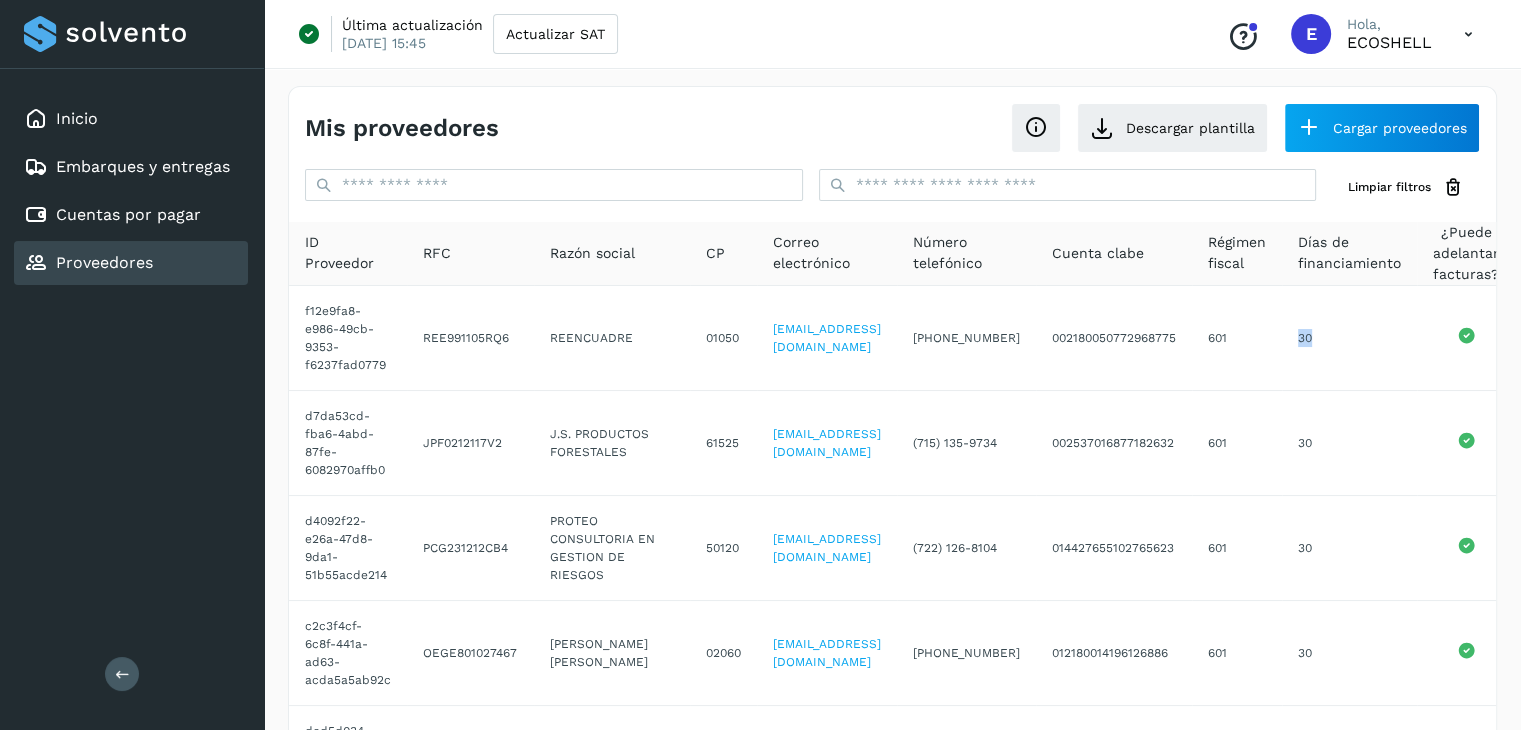 click on "30" 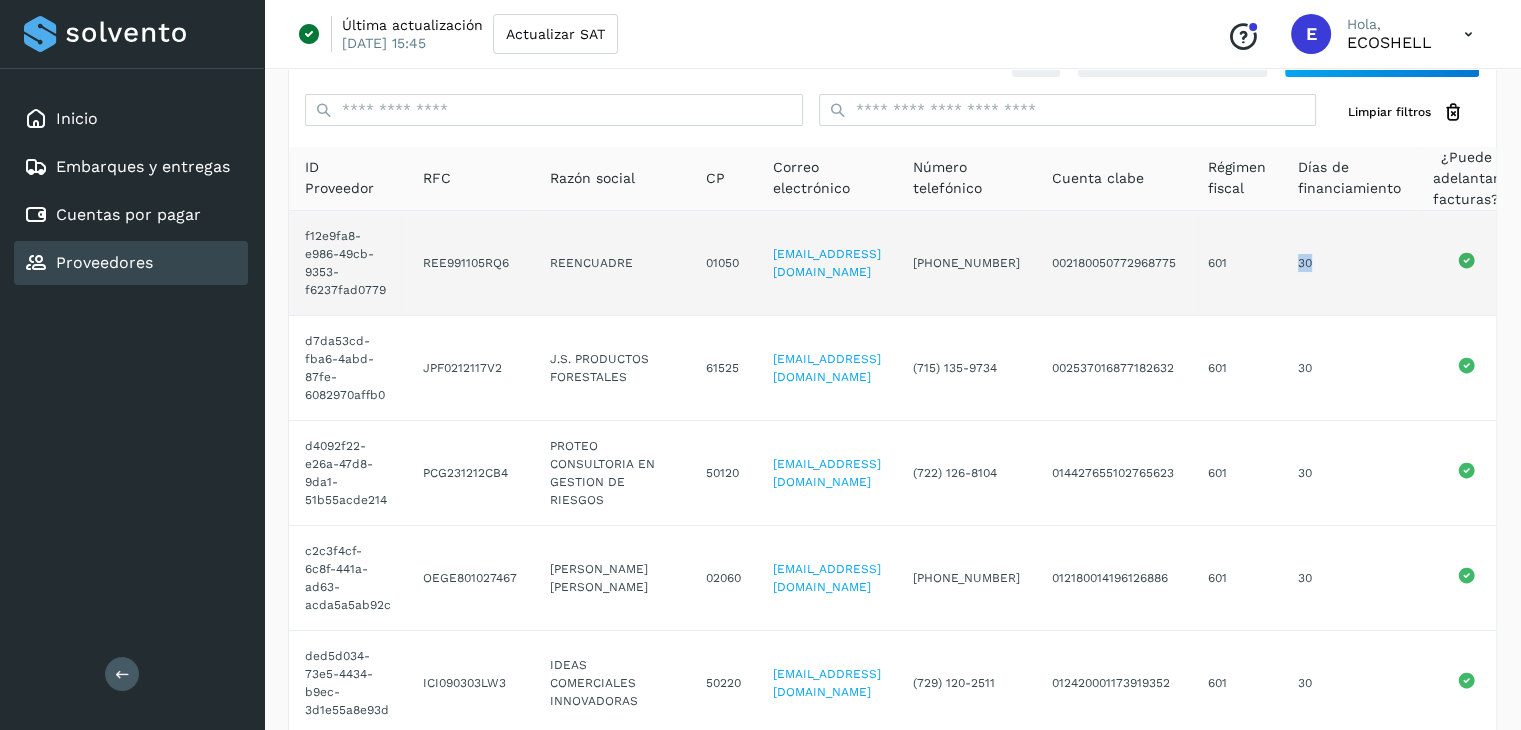scroll, scrollTop: 713, scrollLeft: 0, axis: vertical 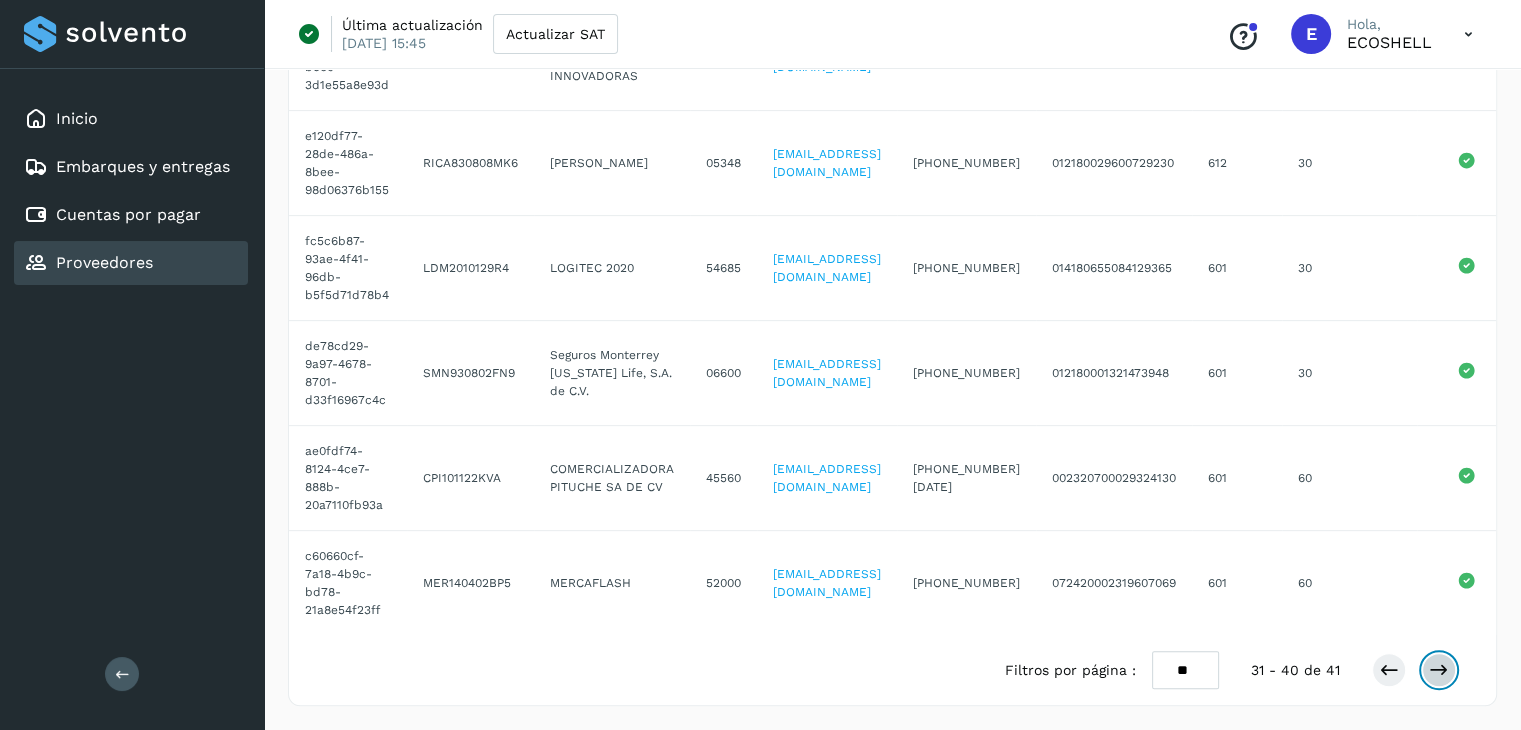 click at bounding box center (1439, 670) 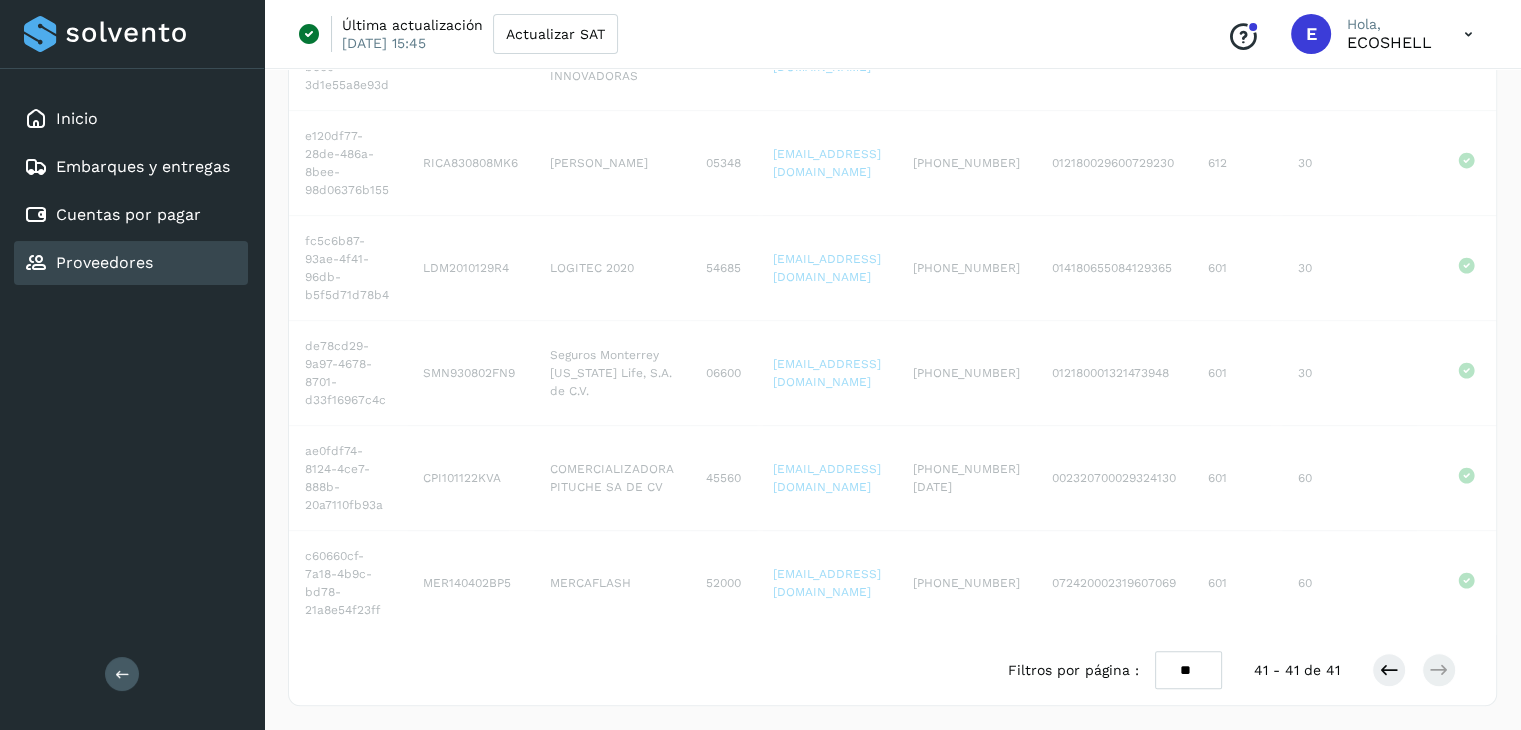 scroll, scrollTop: 0, scrollLeft: 0, axis: both 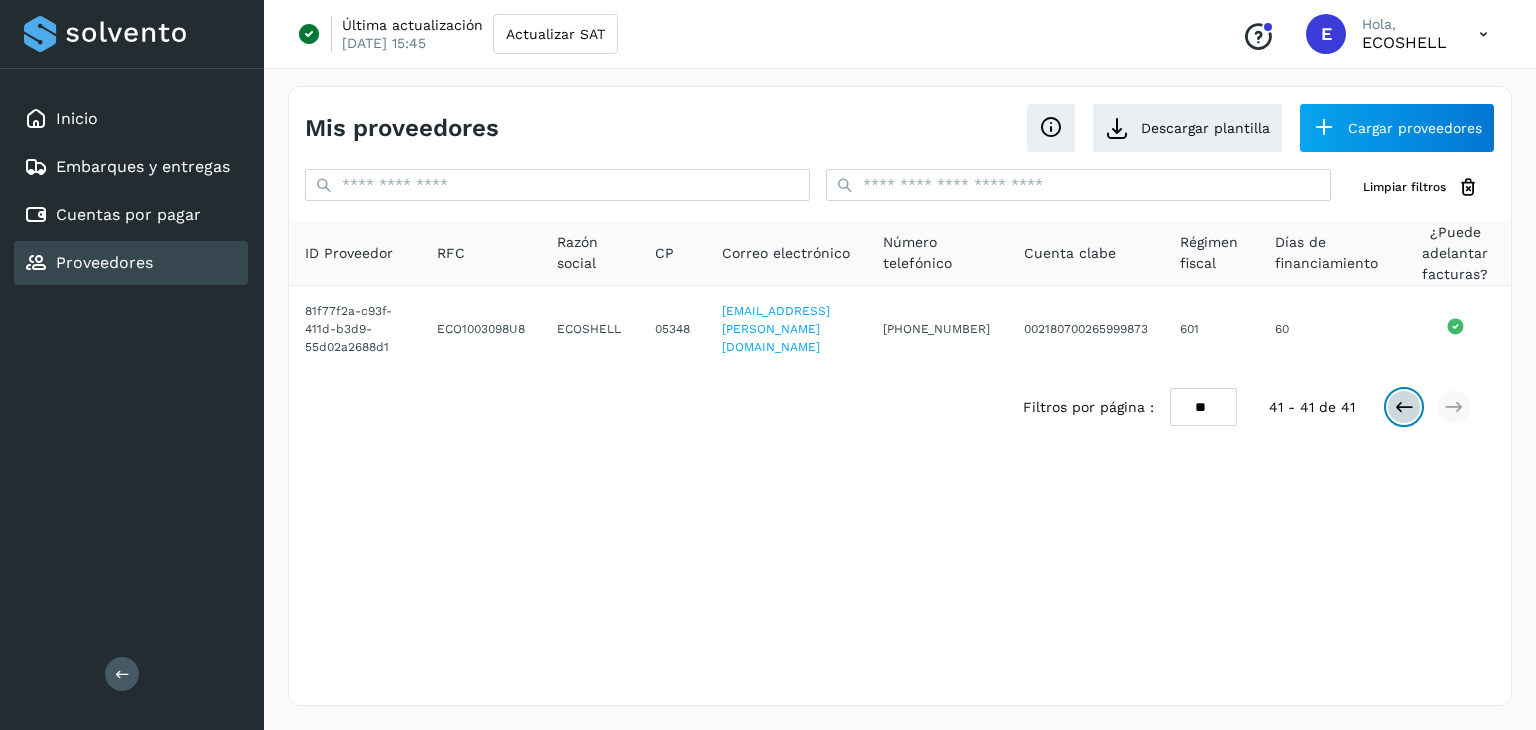 click at bounding box center (1404, 407) 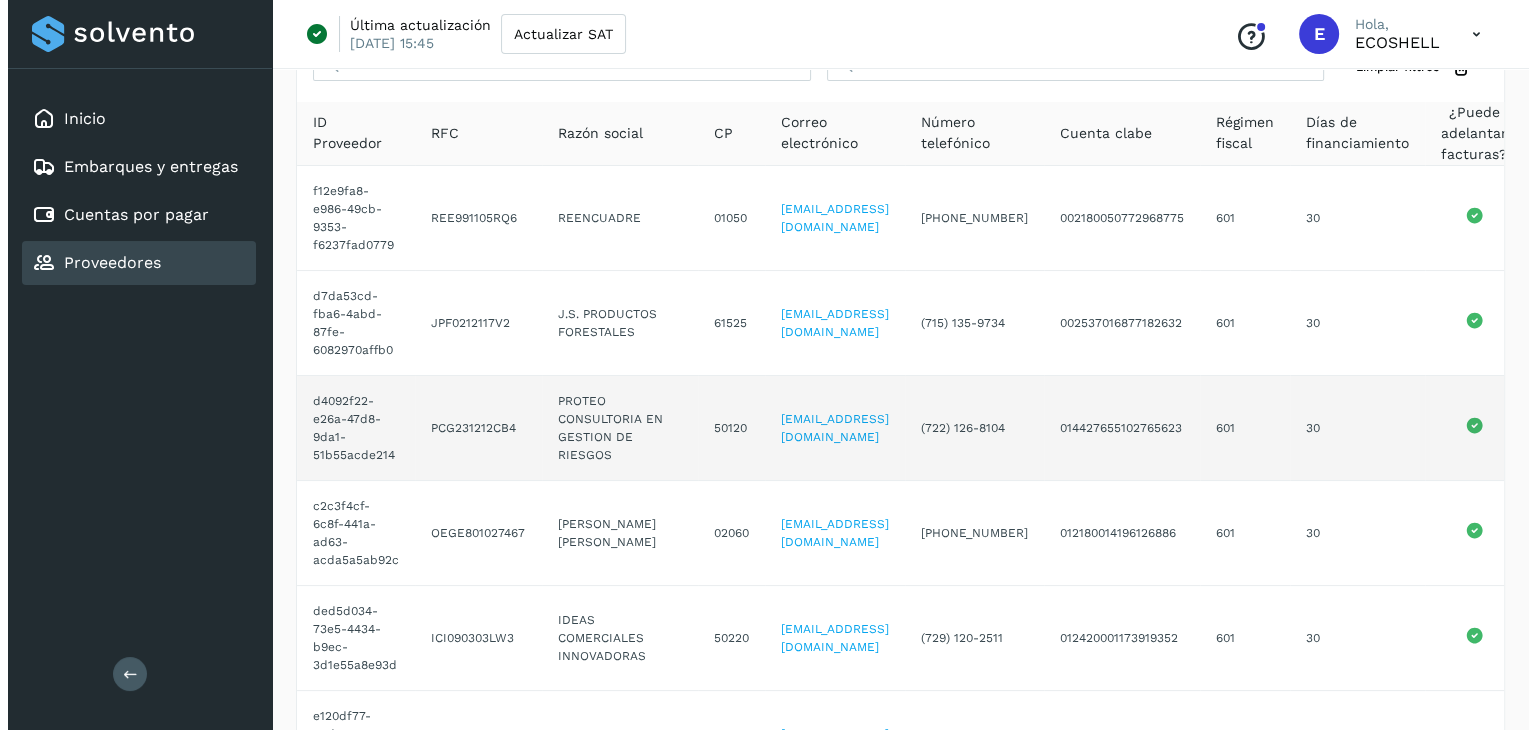 scroll, scrollTop: 75, scrollLeft: 0, axis: vertical 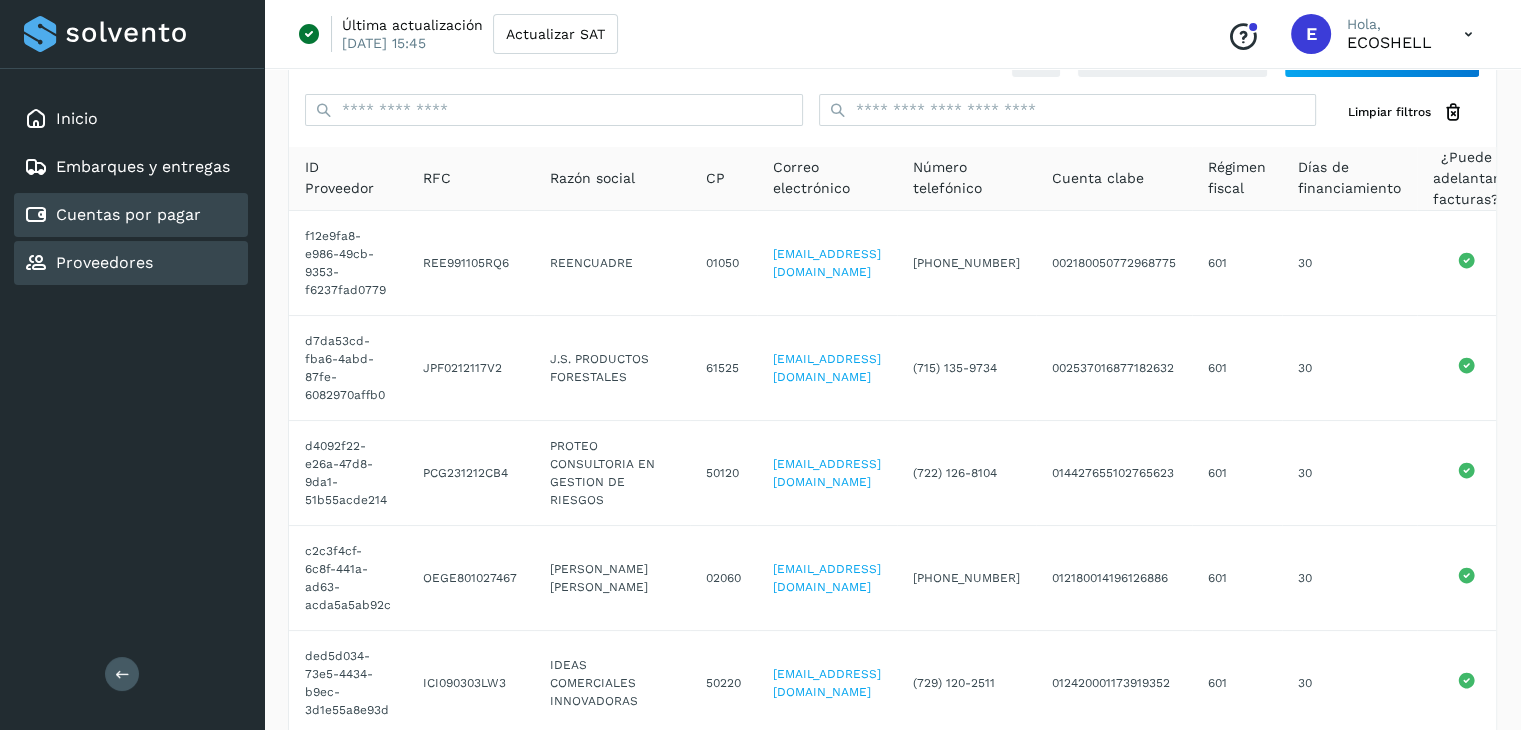 click on "Cuentas por pagar" at bounding box center [128, 214] 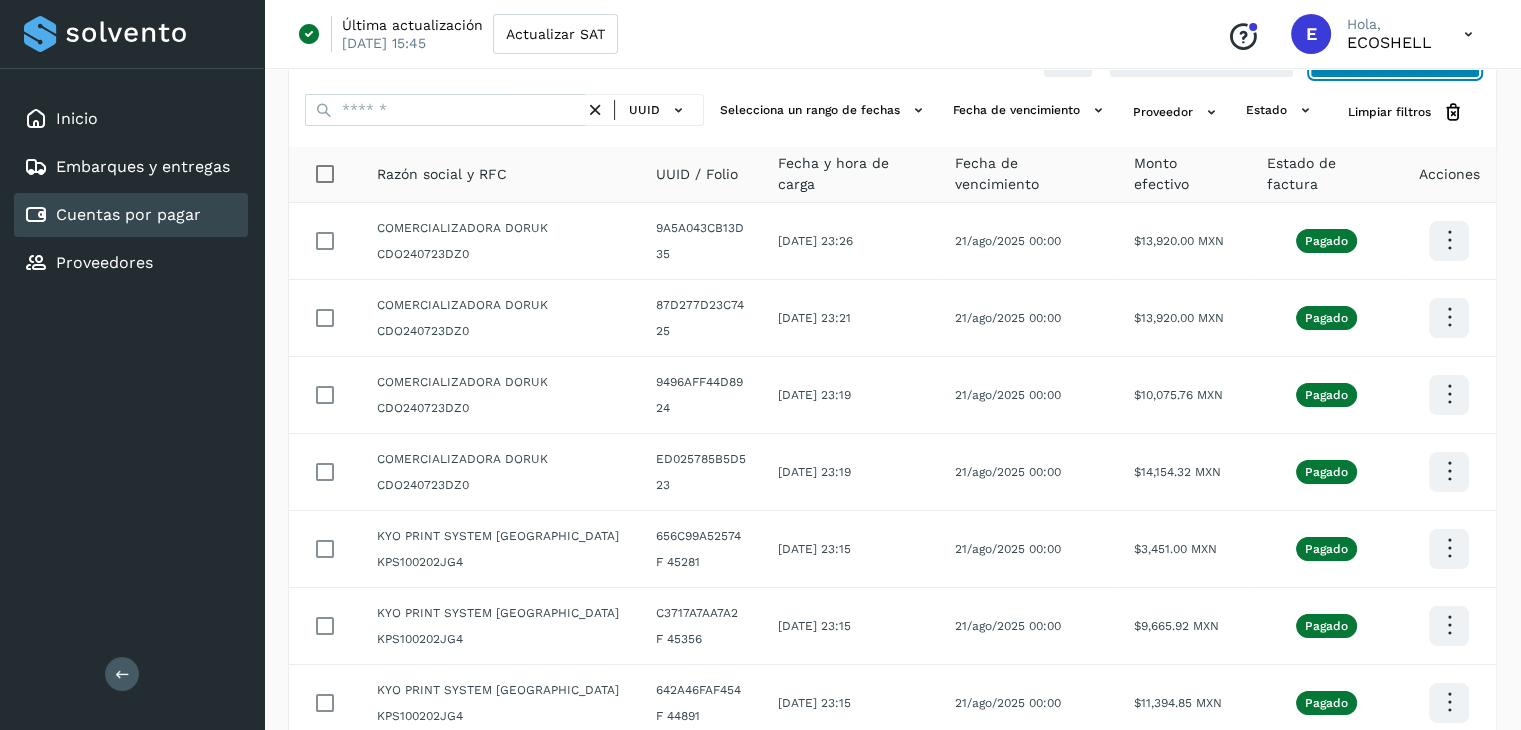 click on "Cargar facturas" 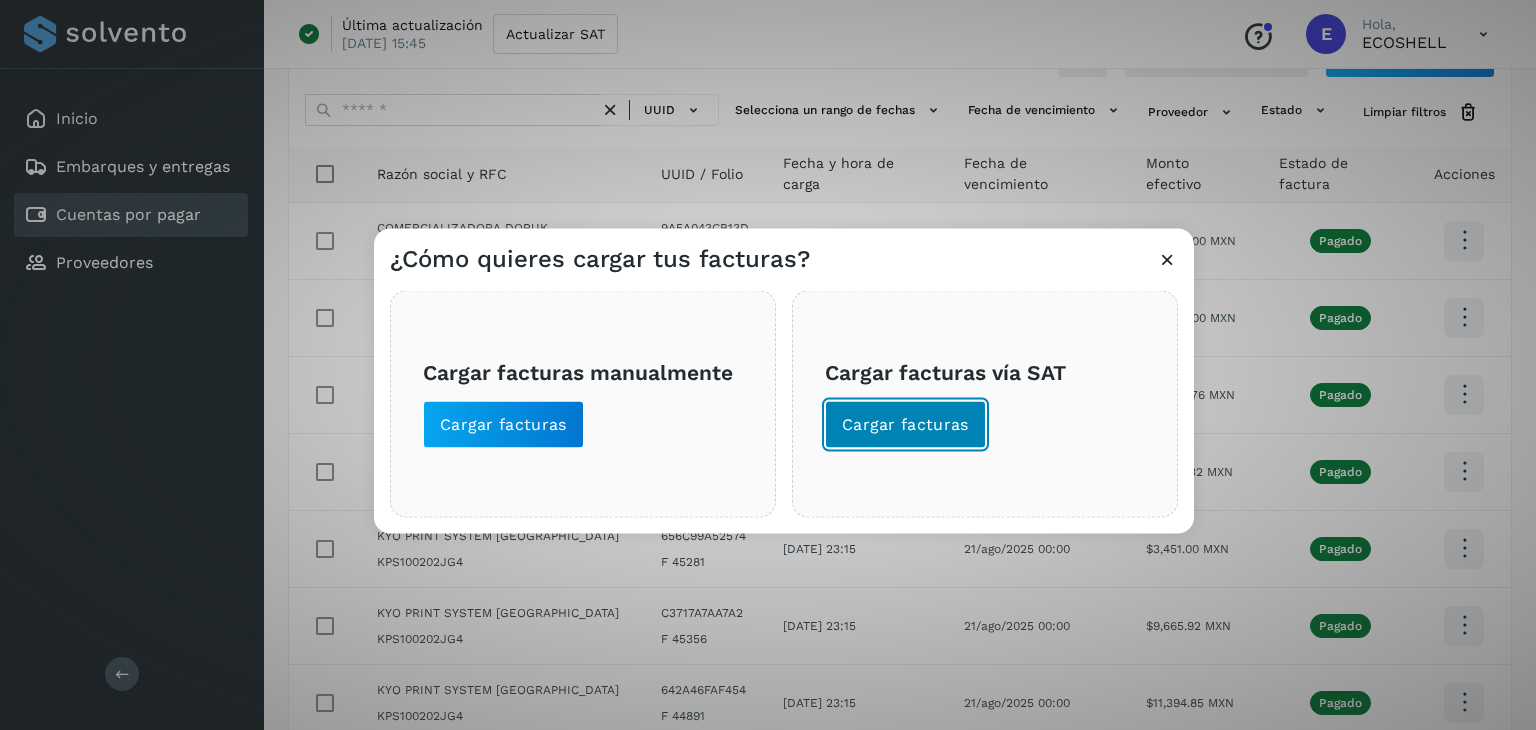 click on "Cargar facturas" 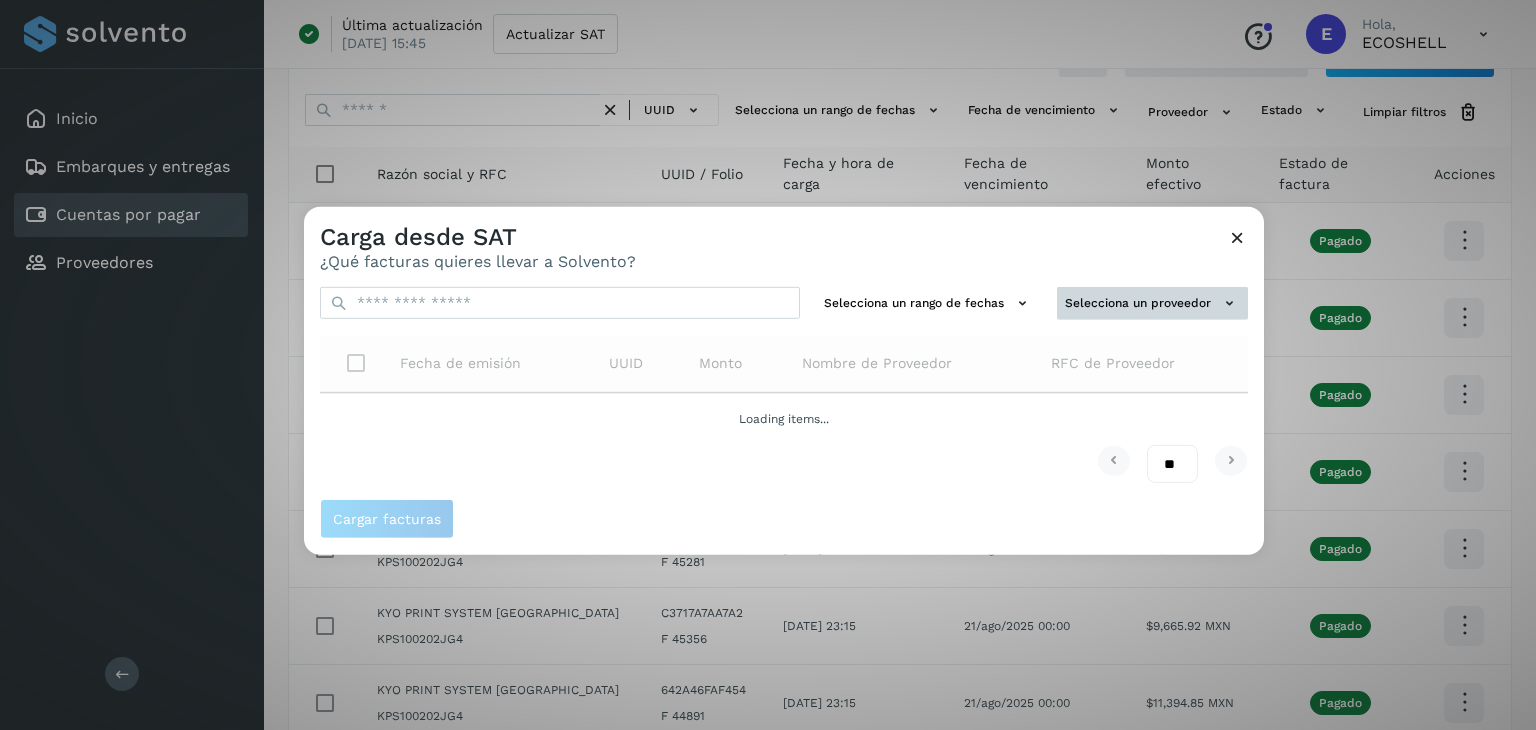 click on "Selecciona un proveedor" at bounding box center (1152, 303) 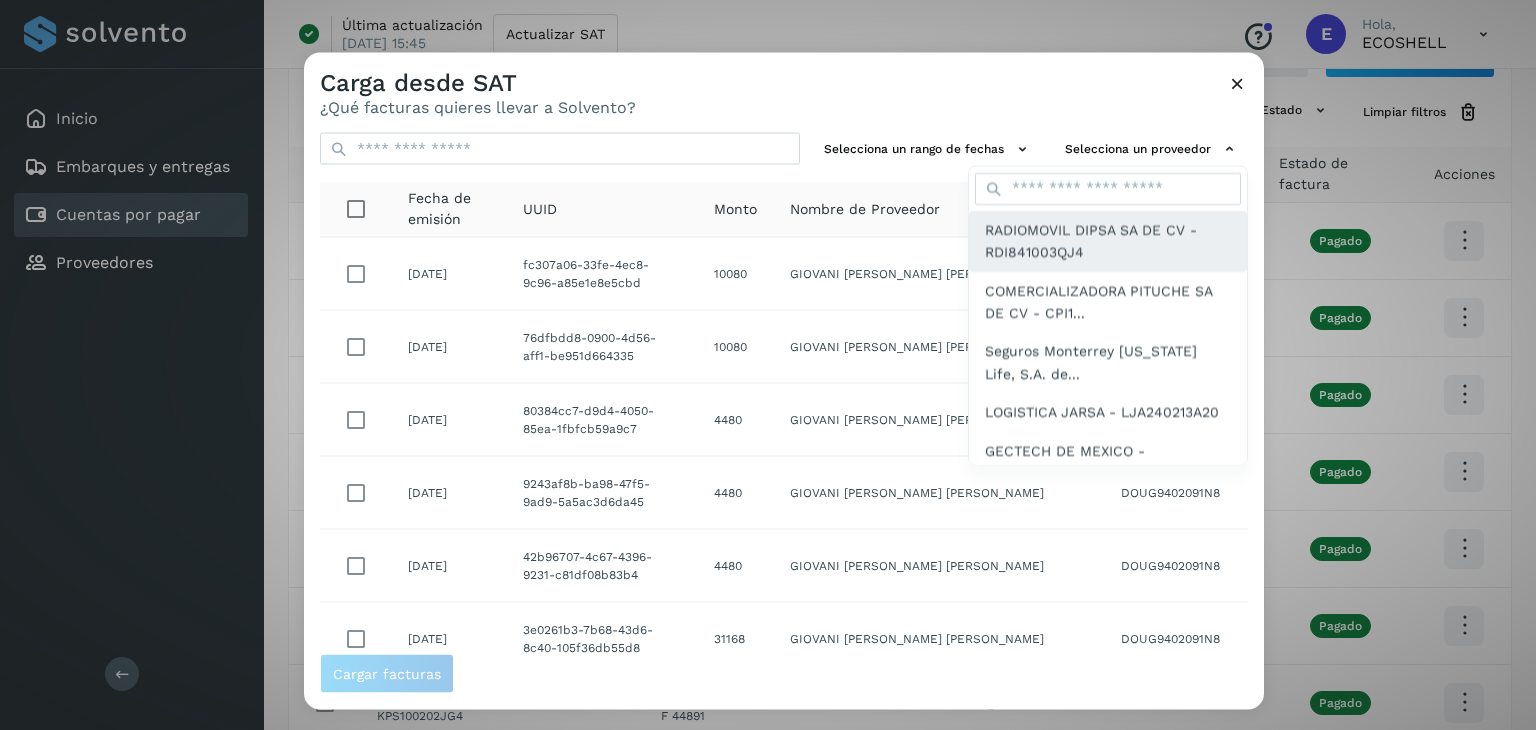 click on "RADIOMOVIL DIPSA SA DE CV - RDI841003QJ4" 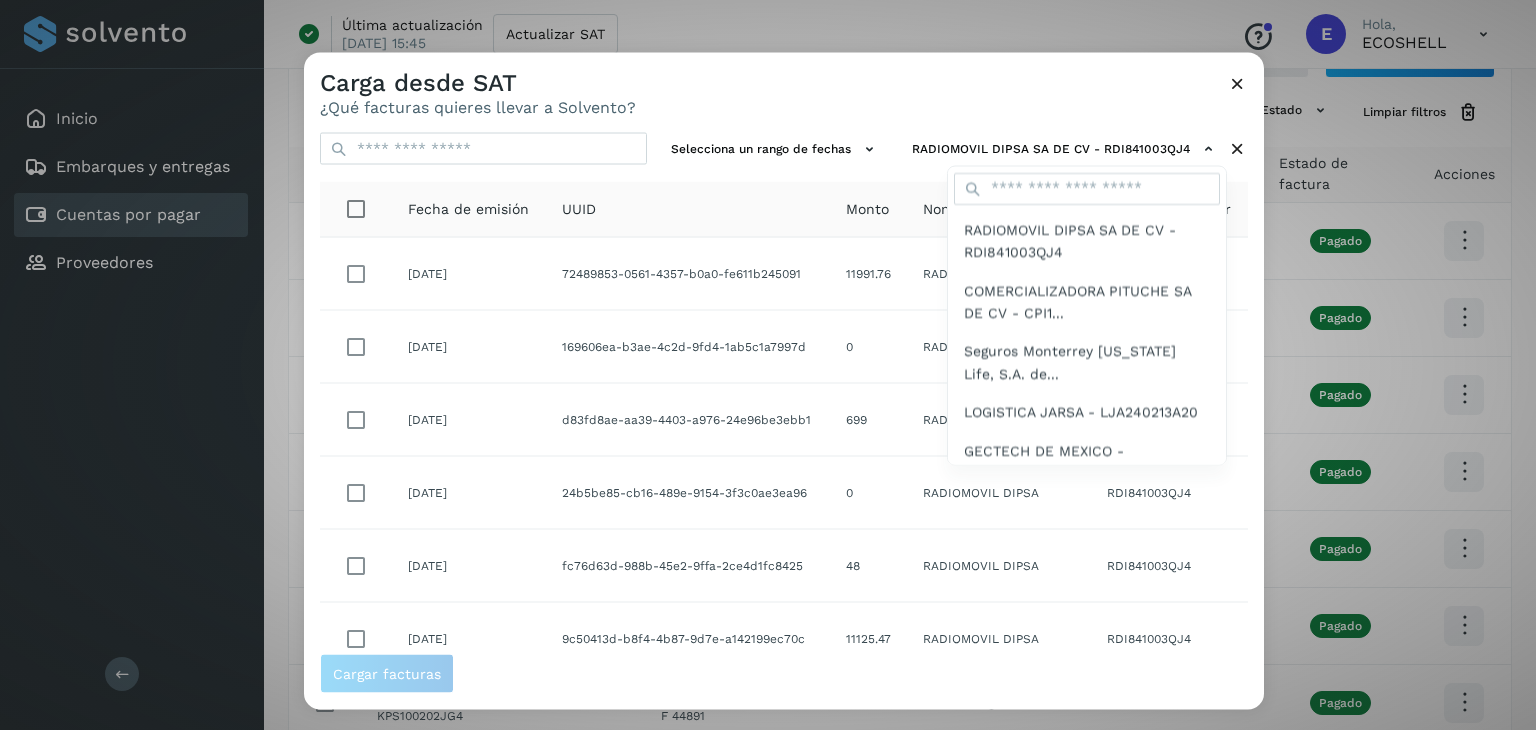 drag, startPoint x: 1256, startPoint y: 375, endPoint x: 1244, endPoint y: 529, distance: 154.46683 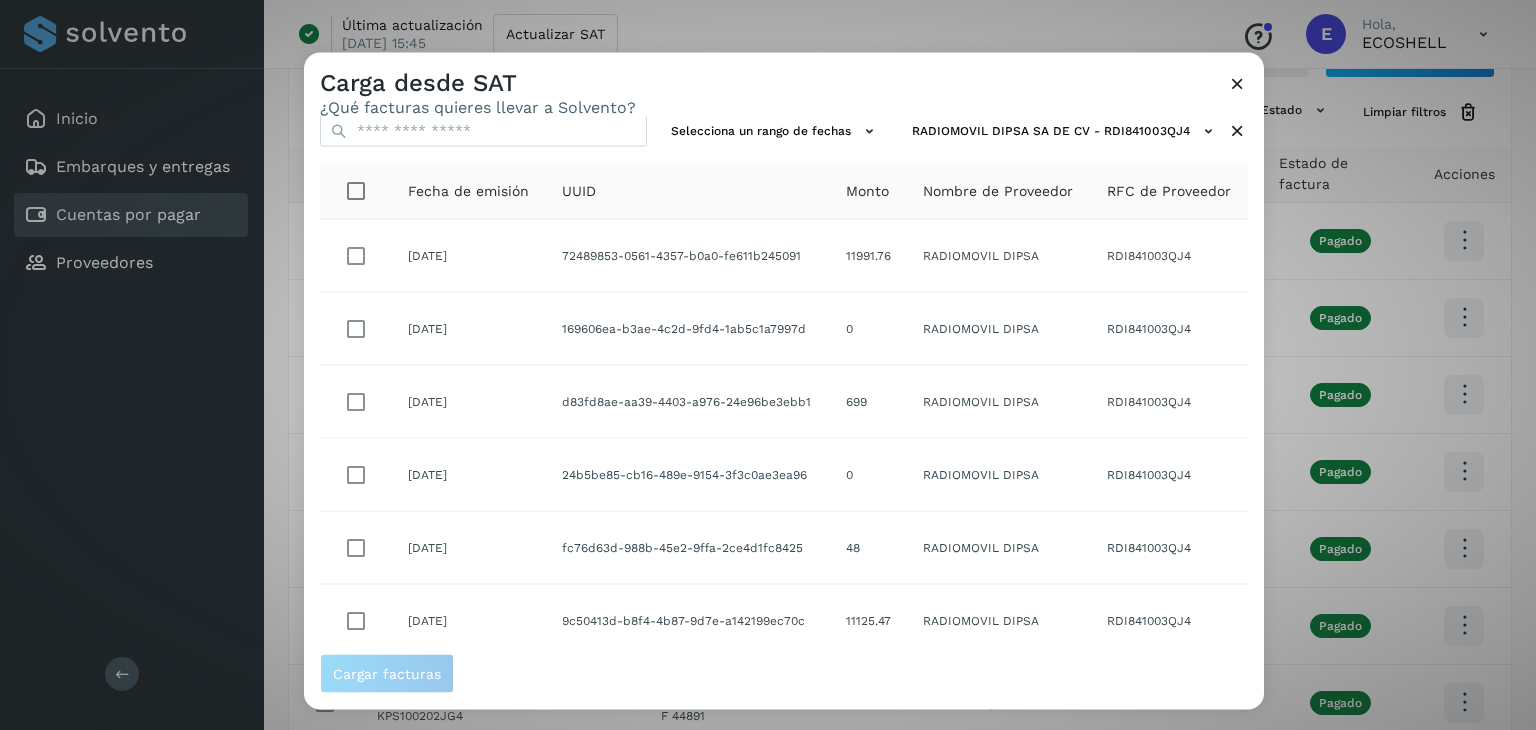 scroll, scrollTop: 0, scrollLeft: 0, axis: both 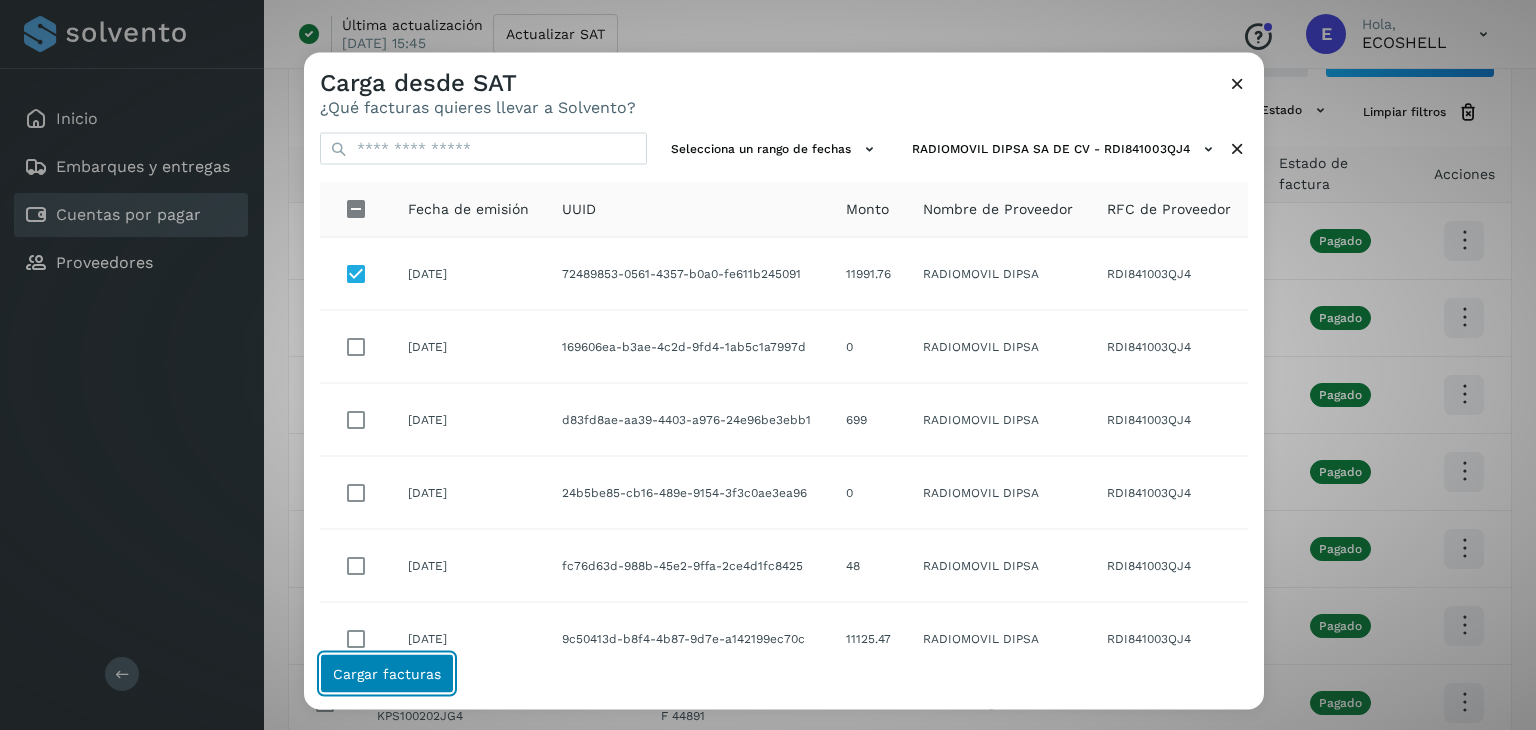 click on "Cargar facturas" 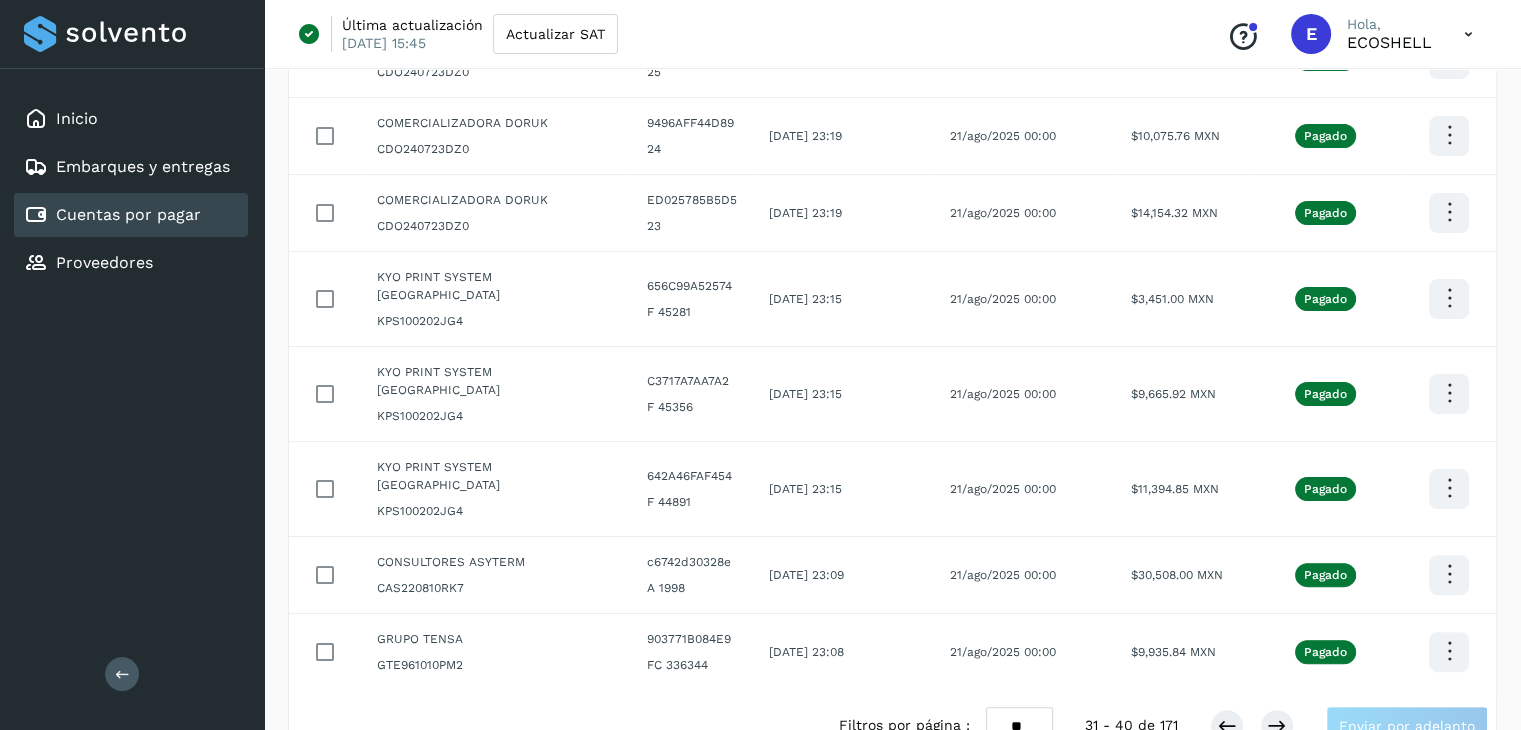 scroll, scrollTop: 0, scrollLeft: 0, axis: both 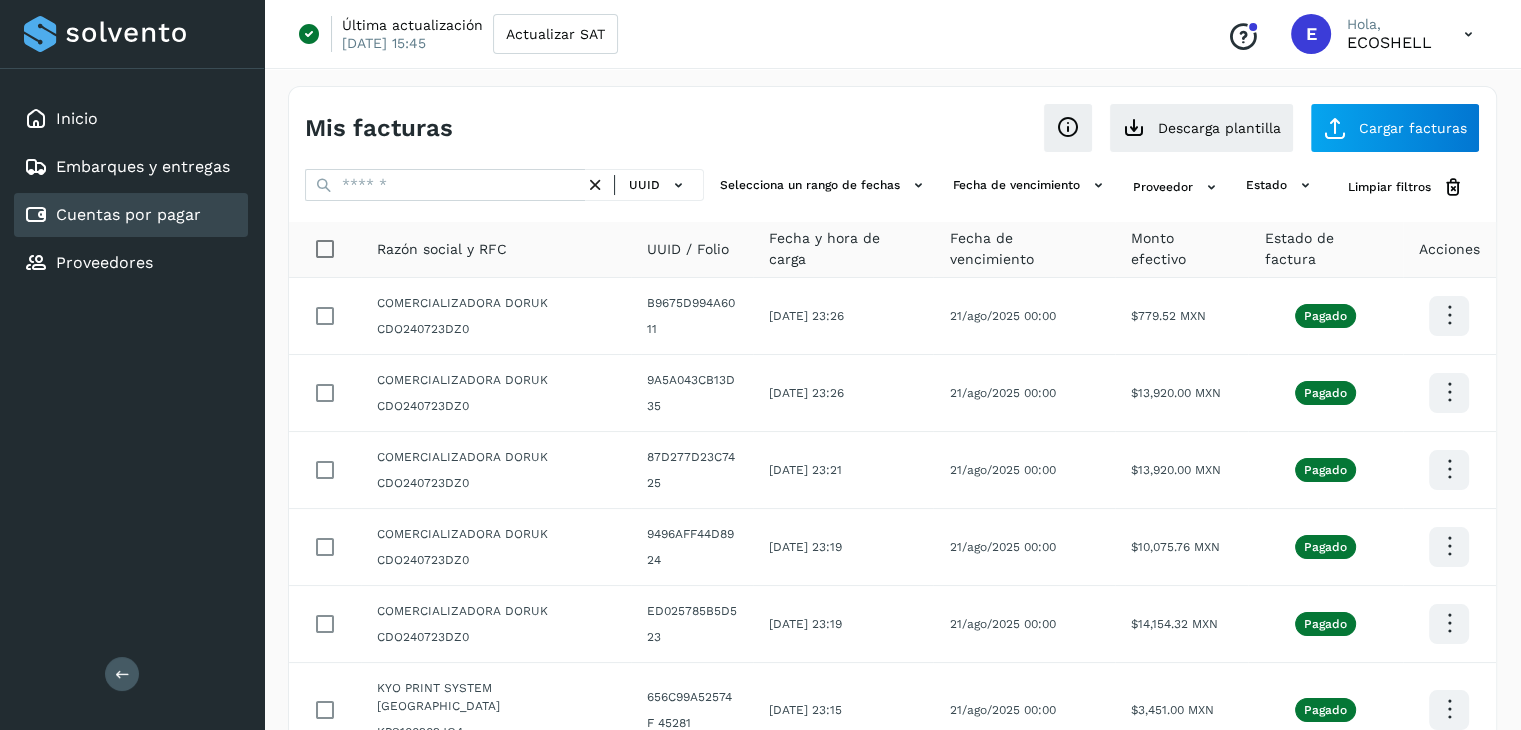 click on "Cuentas por pagar" 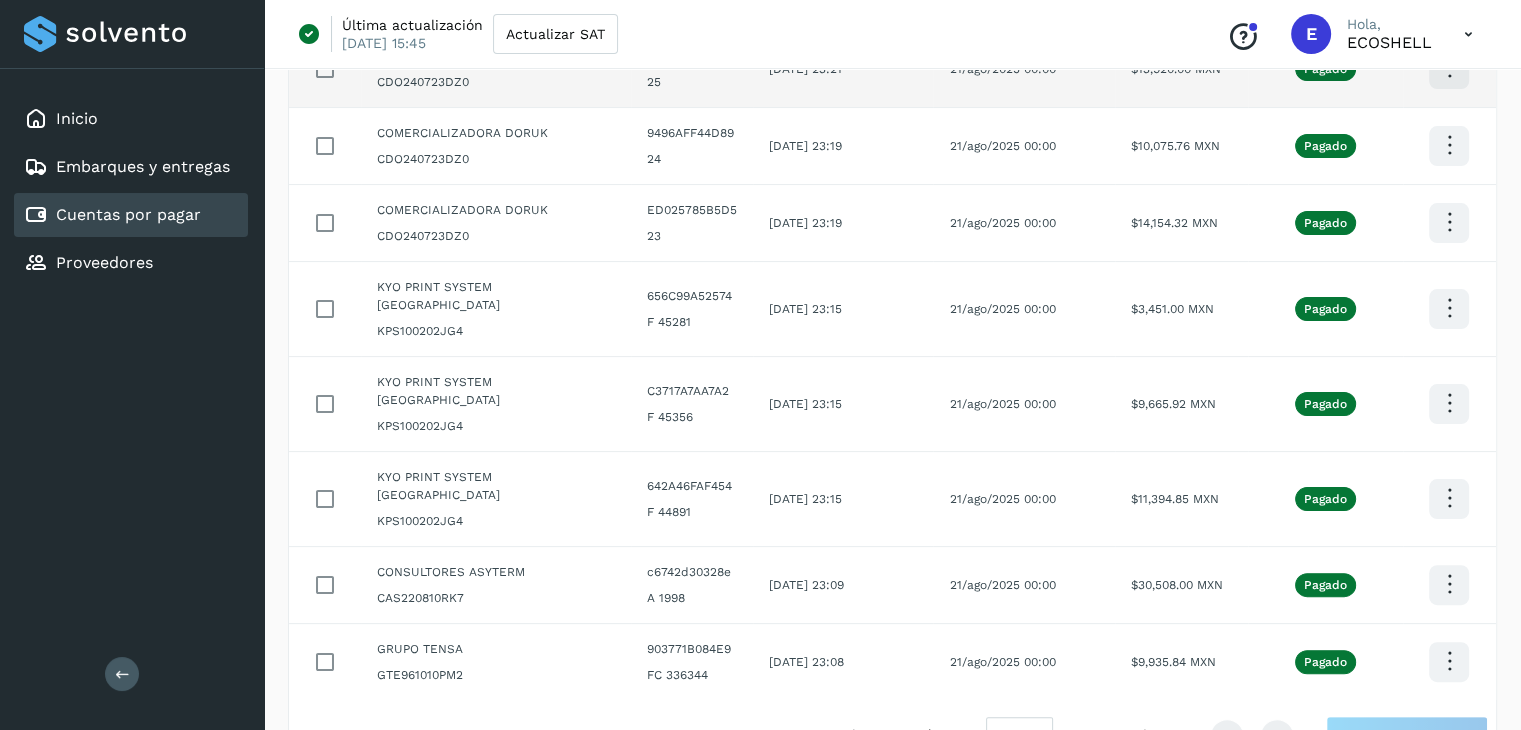 scroll, scrollTop: 411, scrollLeft: 0, axis: vertical 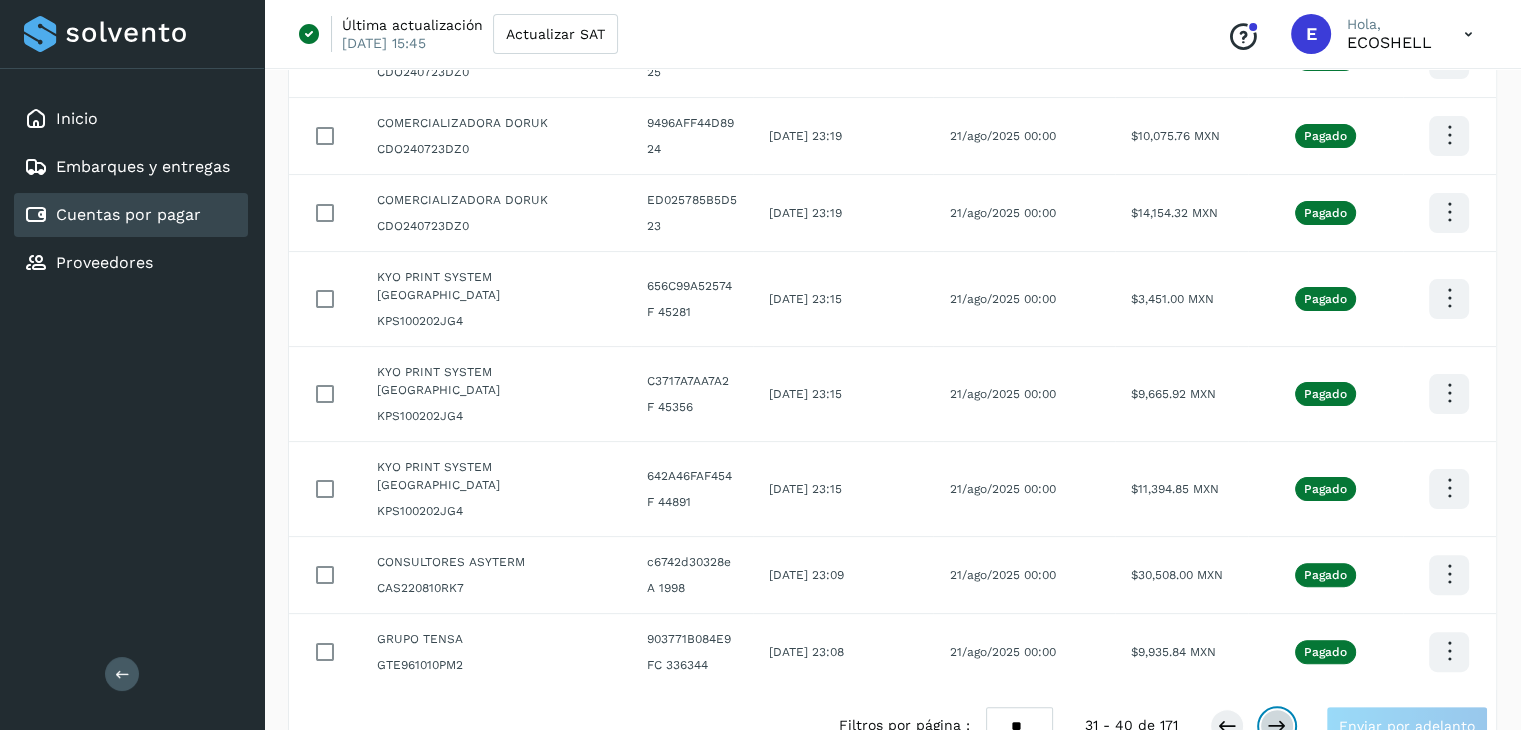 click at bounding box center (1277, 726) 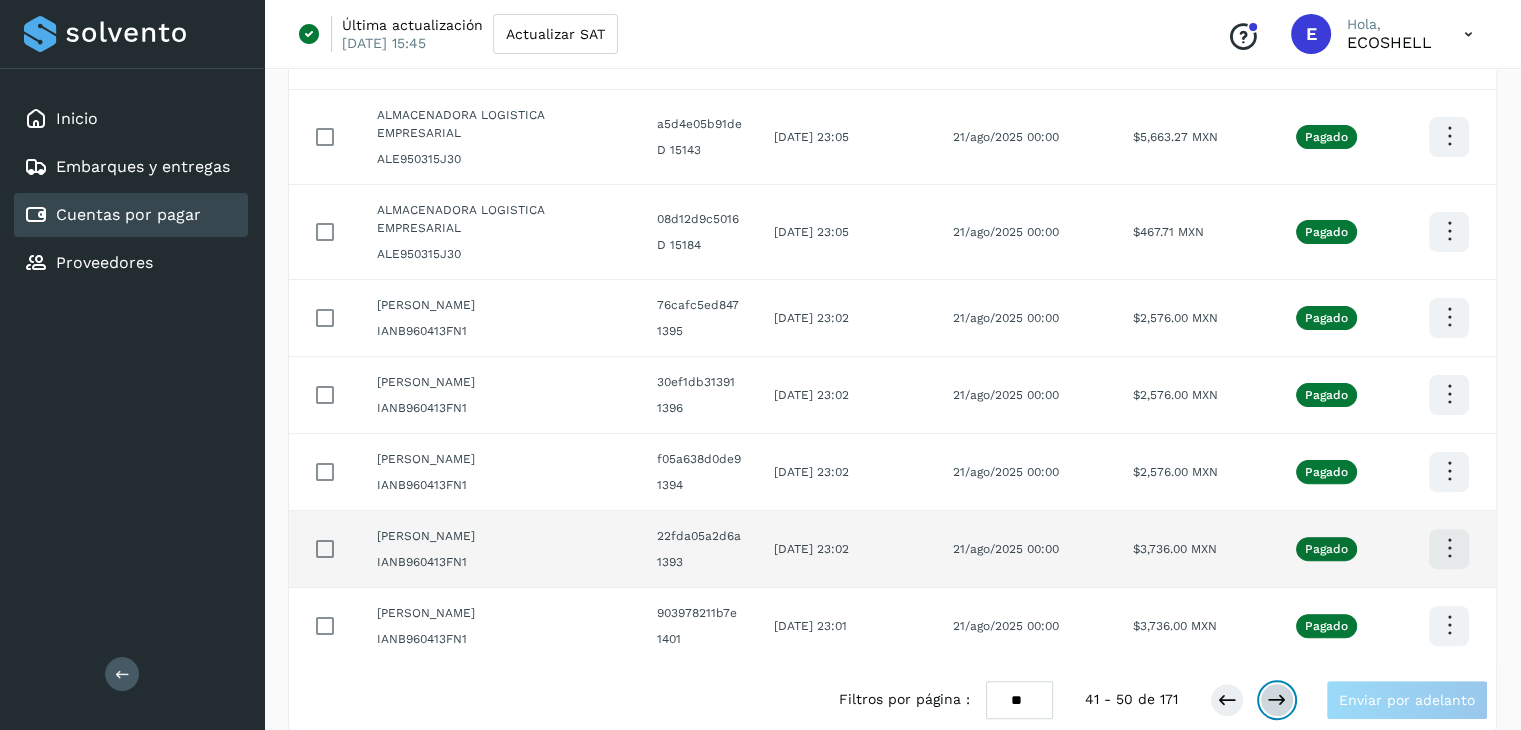 scroll, scrollTop: 501, scrollLeft: 0, axis: vertical 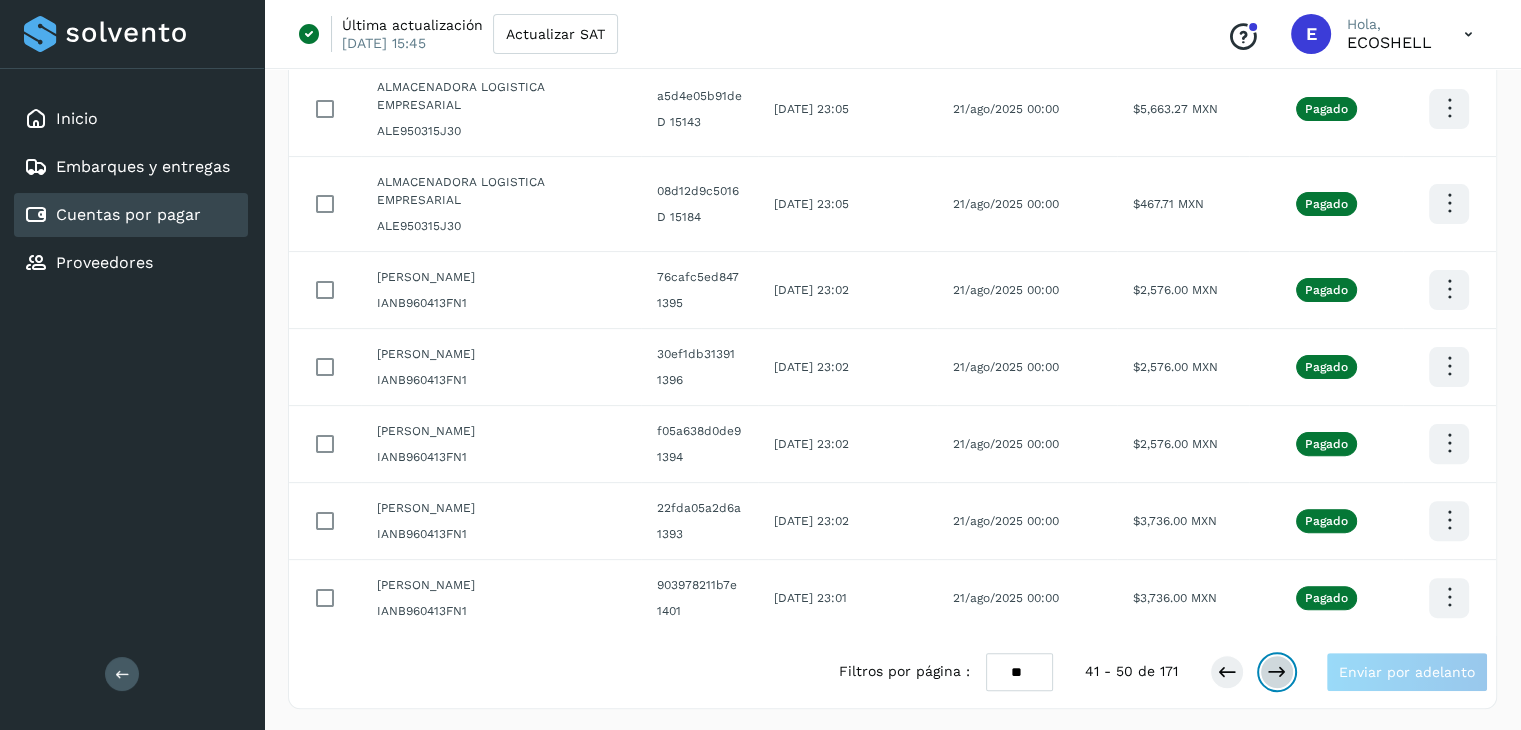 click at bounding box center [1277, 672] 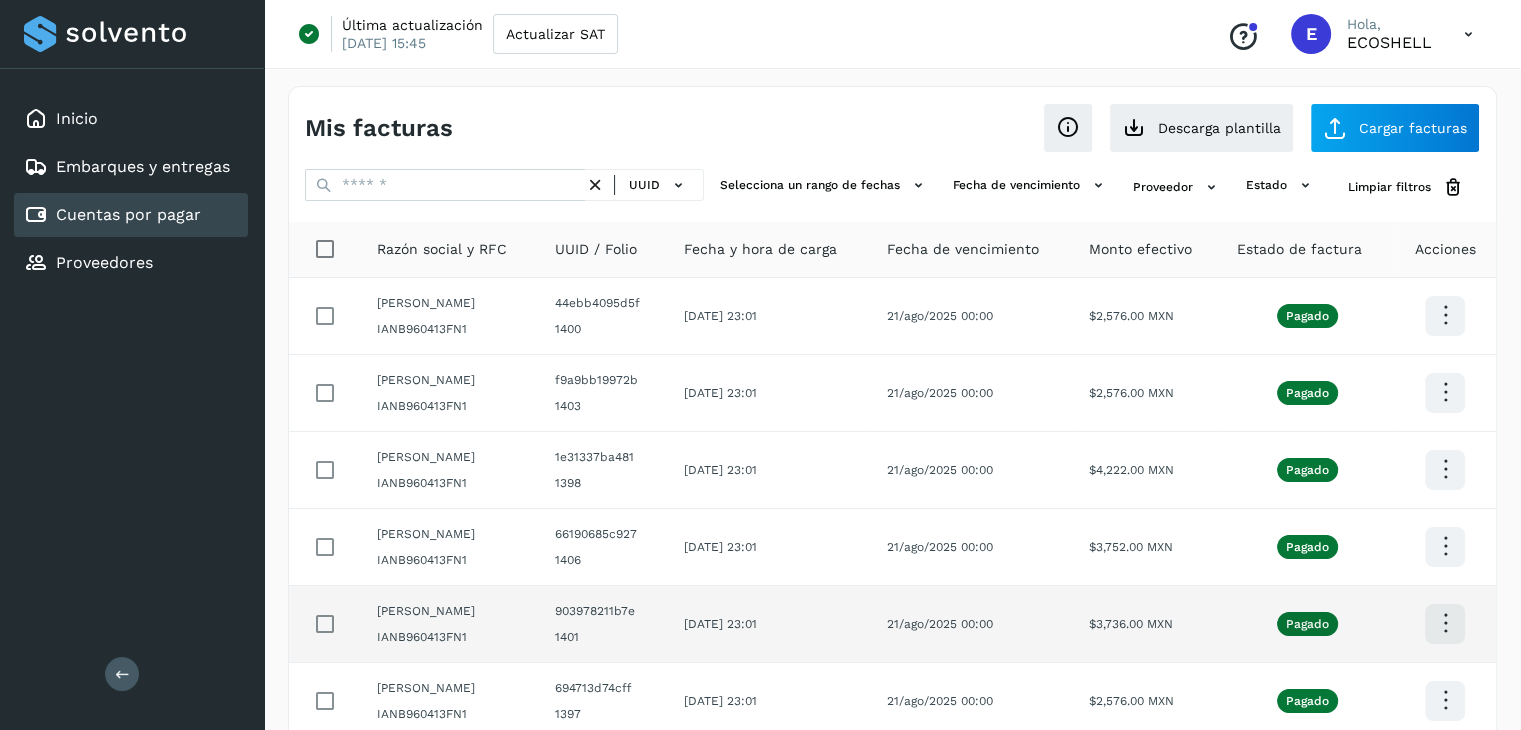 scroll, scrollTop: 0, scrollLeft: 0, axis: both 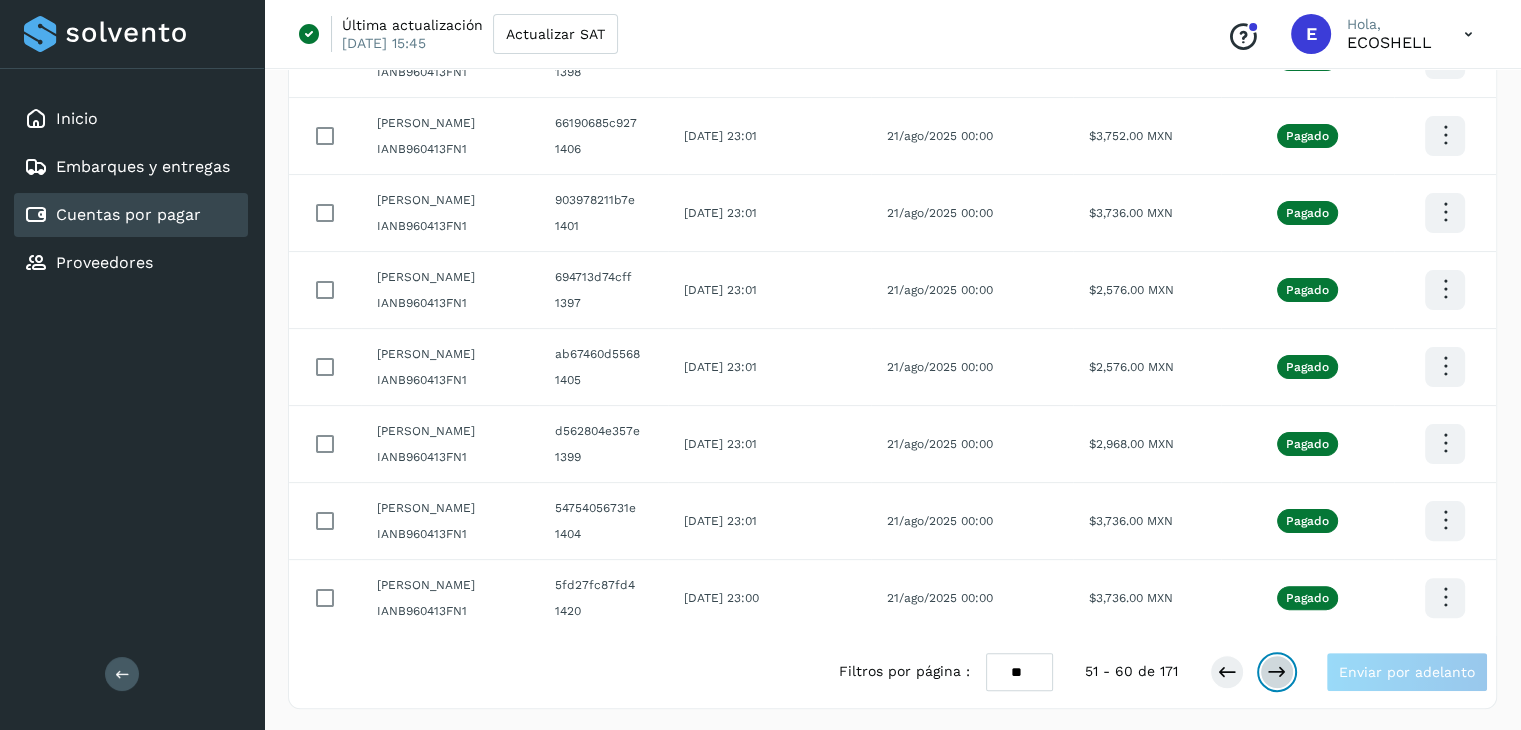 click at bounding box center [1277, 672] 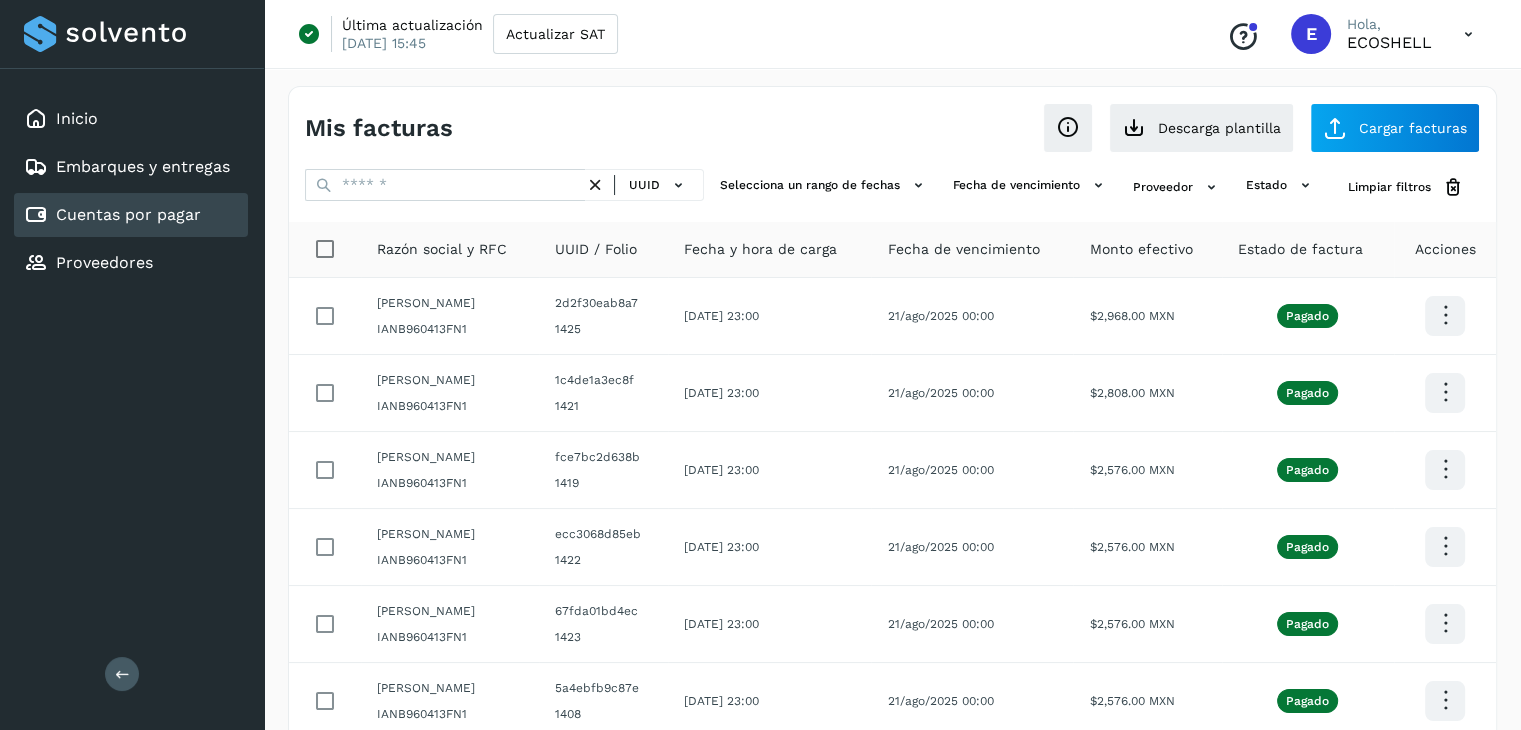 scroll, scrollTop: 411, scrollLeft: 0, axis: vertical 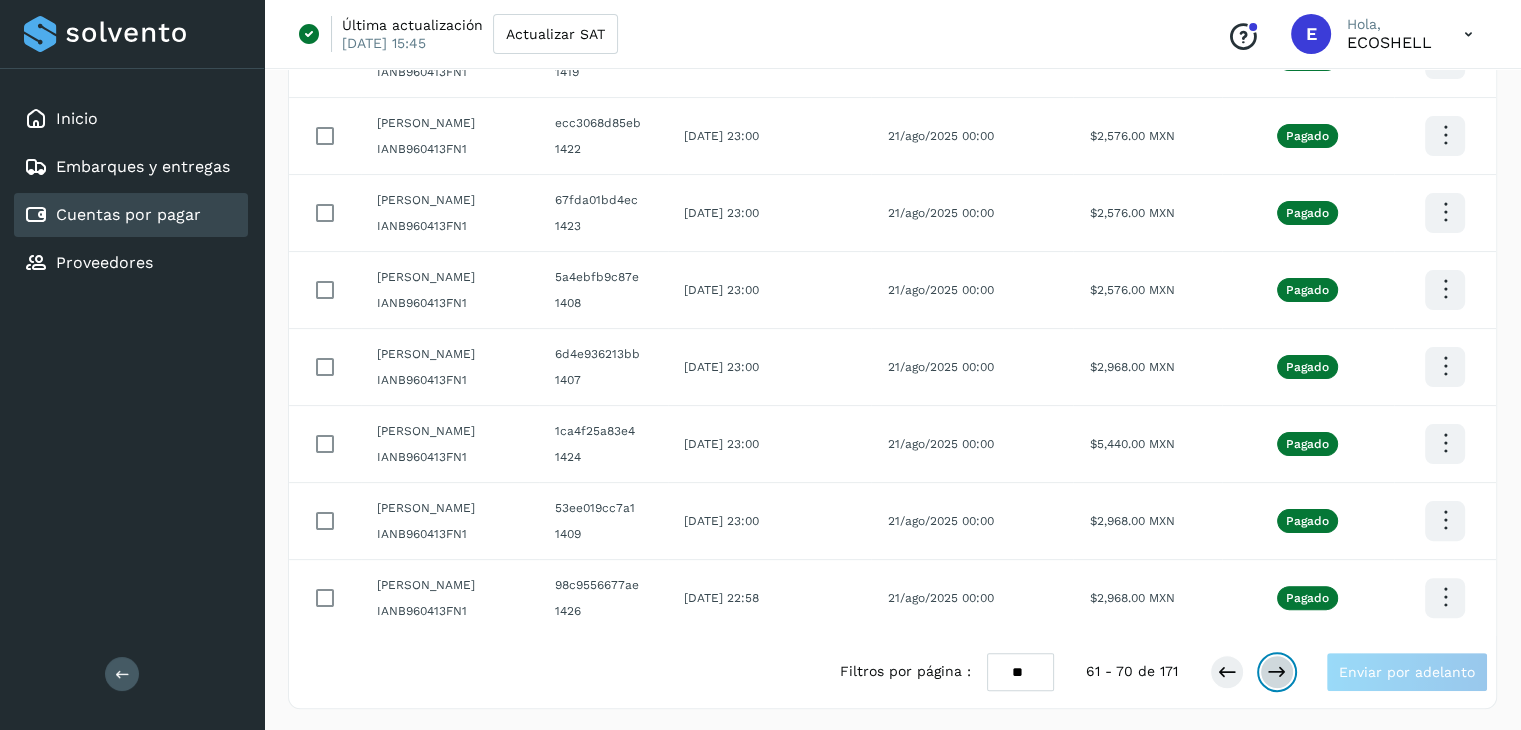 click at bounding box center (1277, 672) 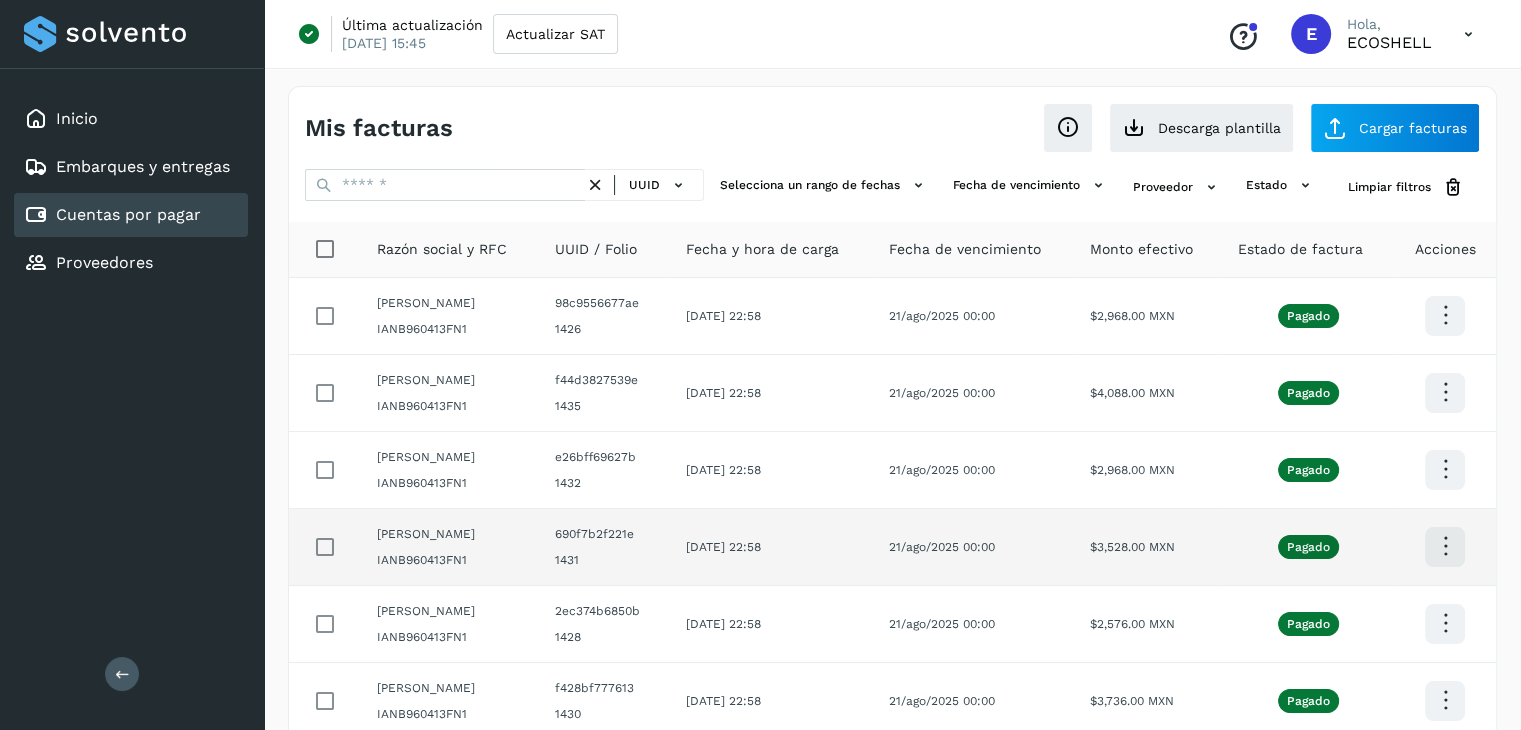 scroll, scrollTop: 411, scrollLeft: 0, axis: vertical 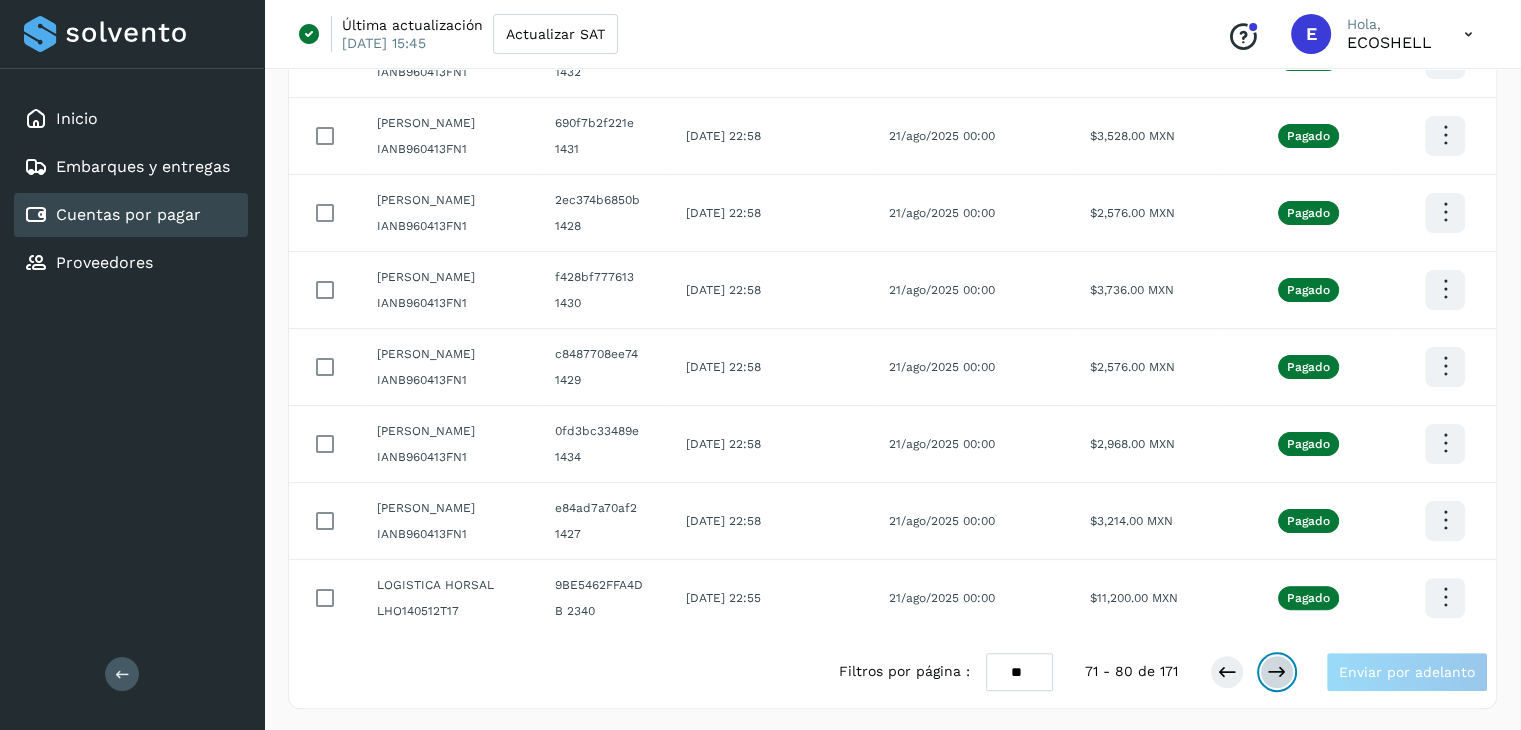 click at bounding box center [1277, 672] 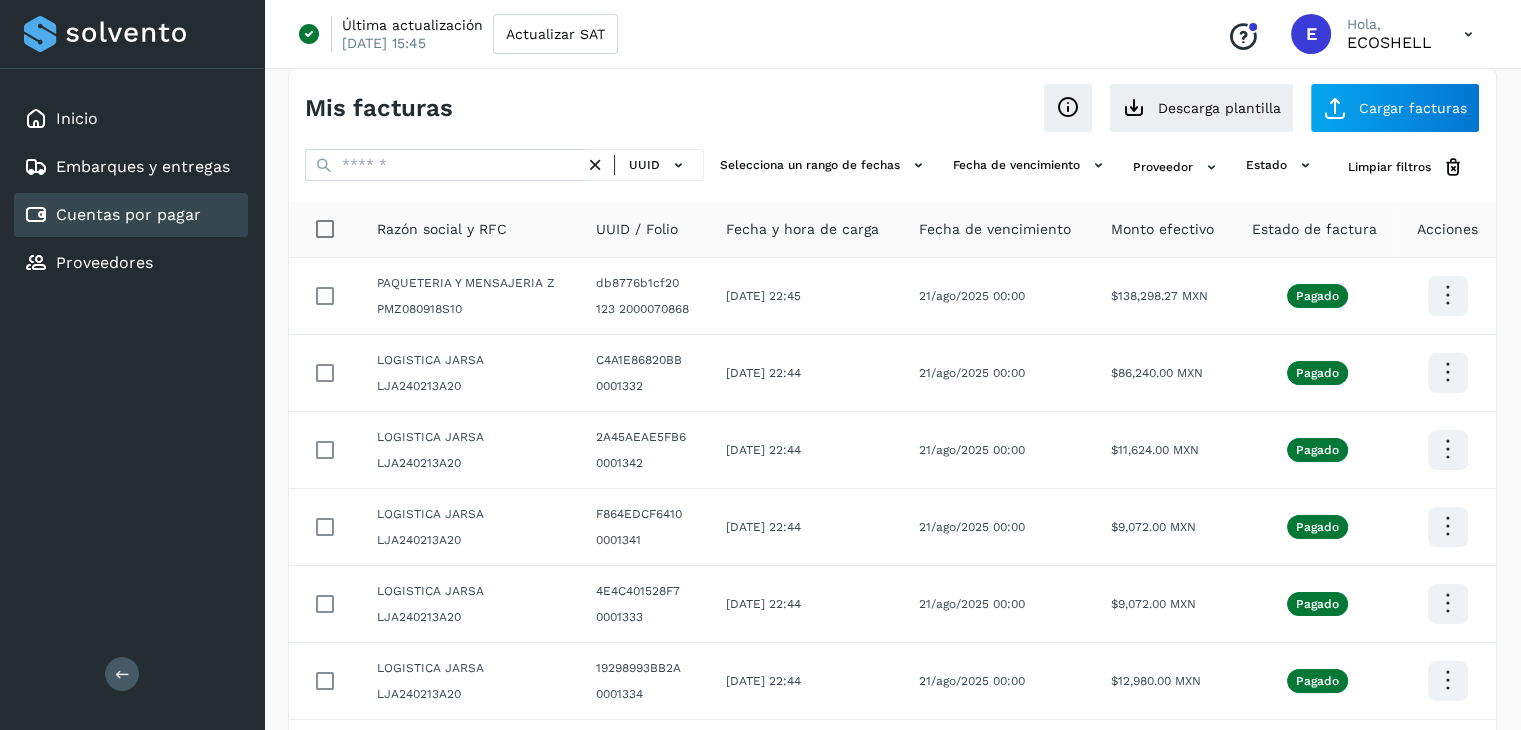 scroll, scrollTop: 0, scrollLeft: 0, axis: both 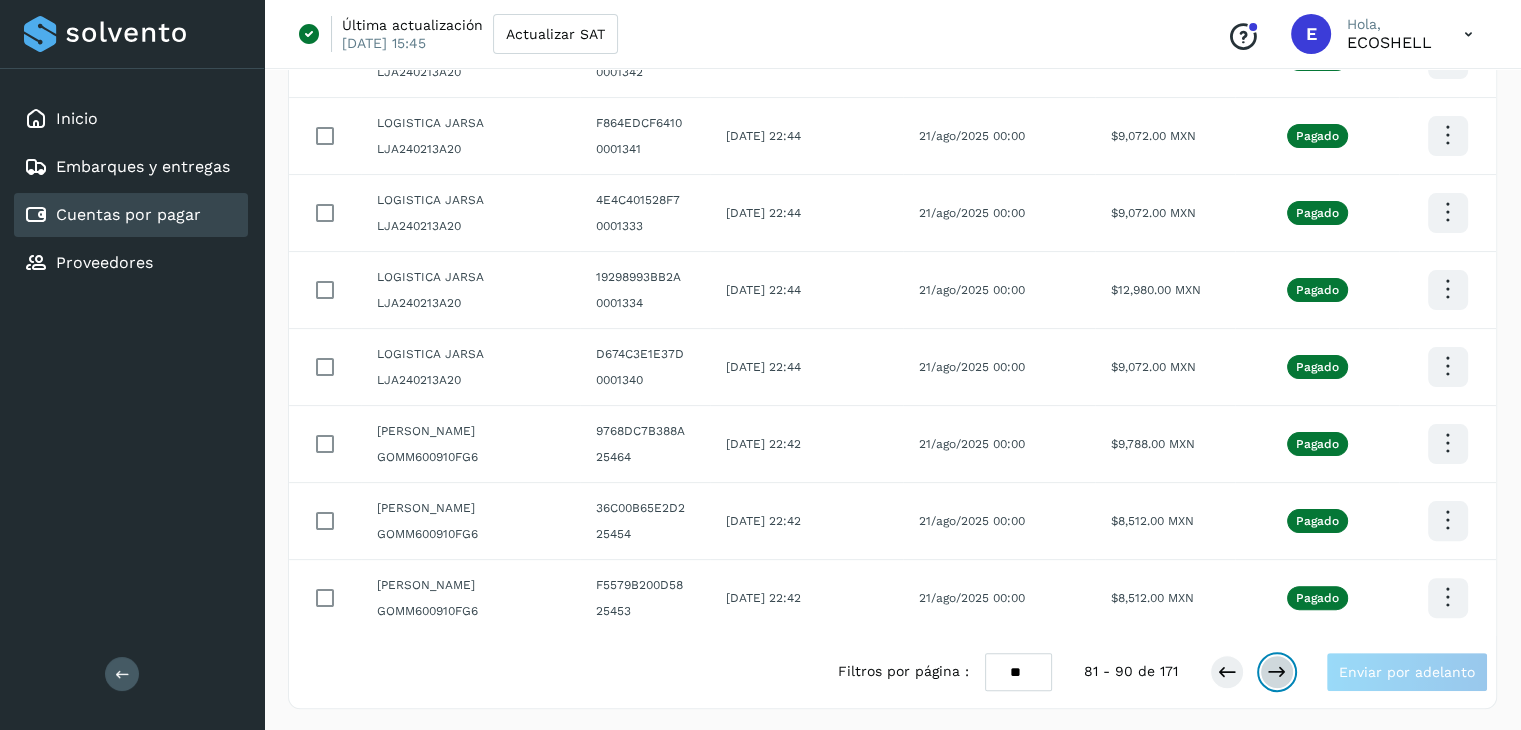 click at bounding box center [1277, 672] 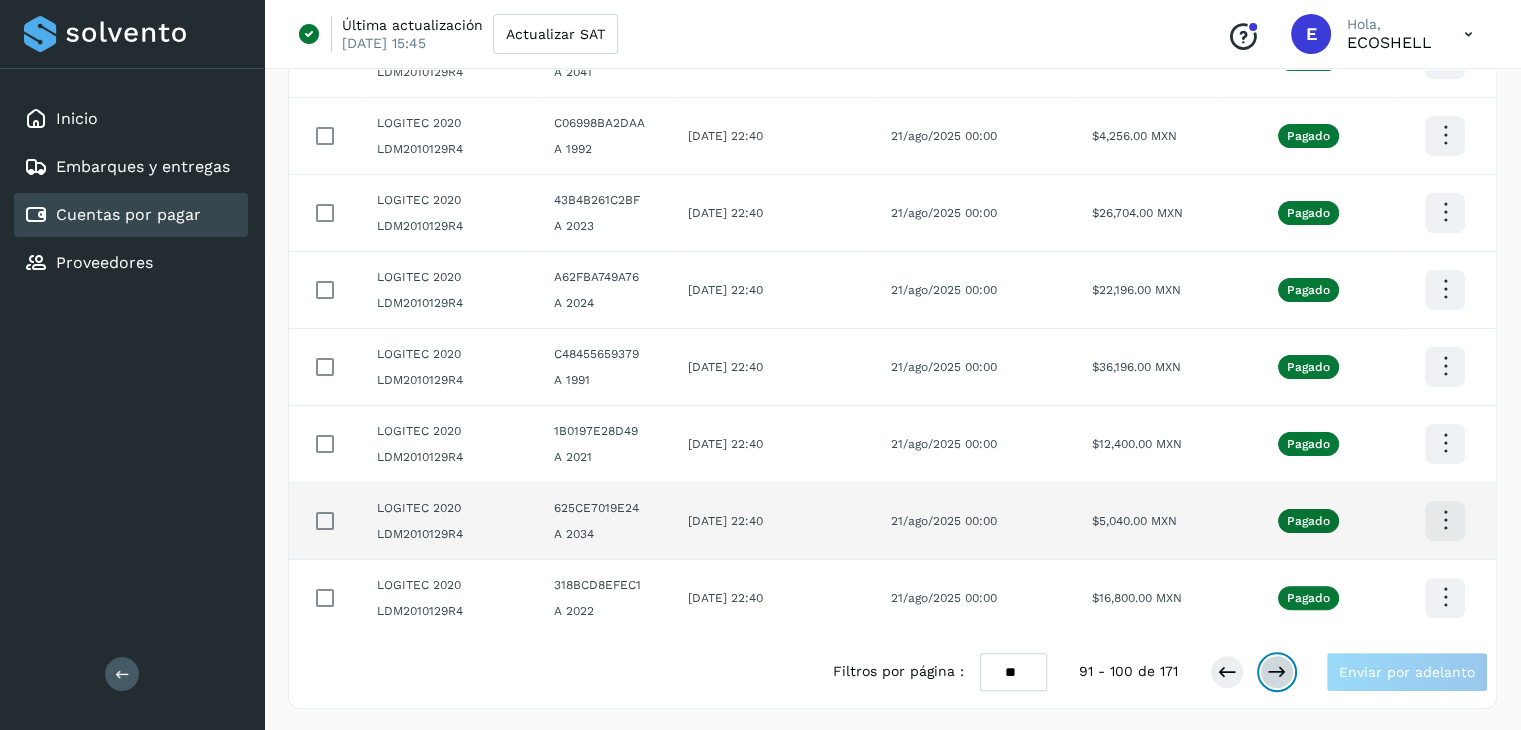 scroll, scrollTop: 0, scrollLeft: 0, axis: both 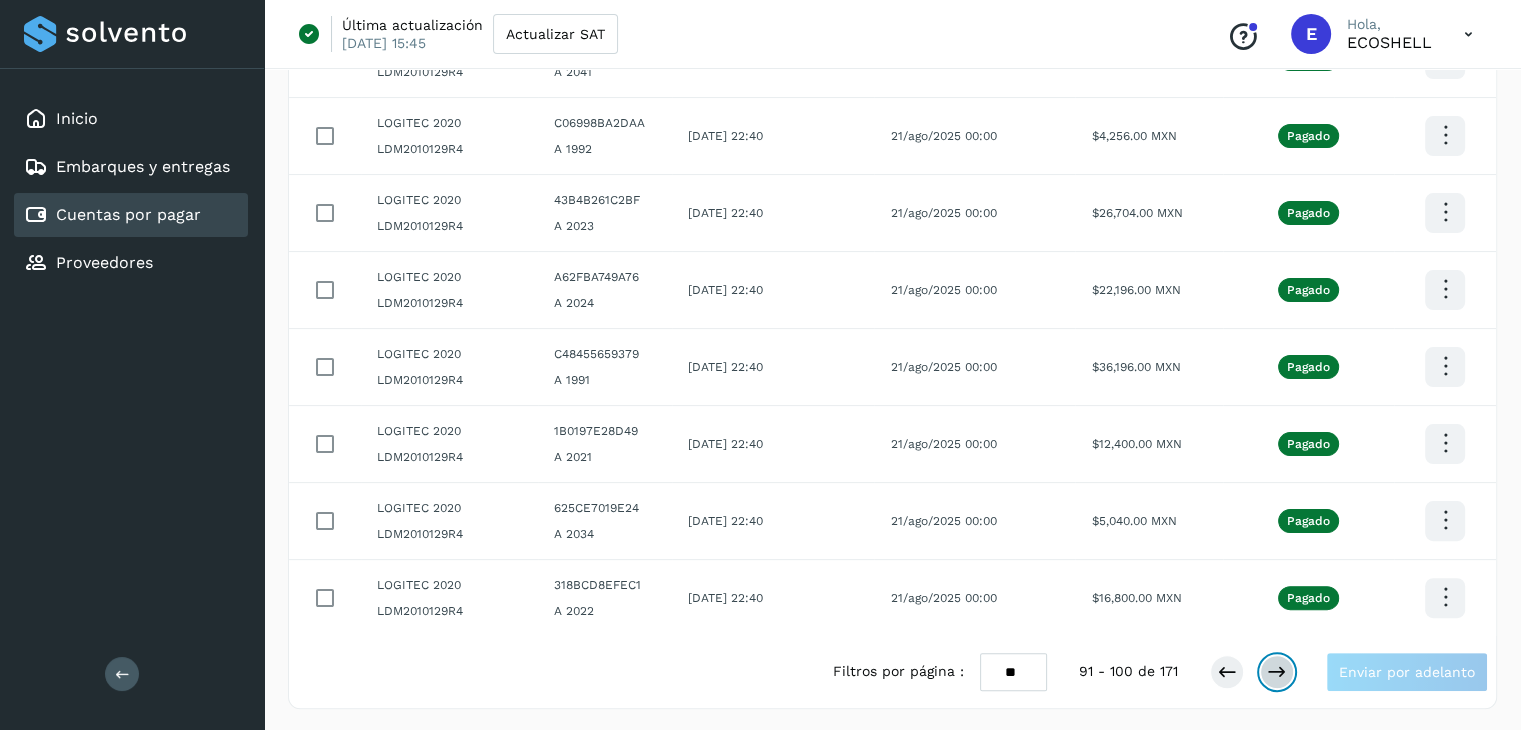 click at bounding box center [1277, 672] 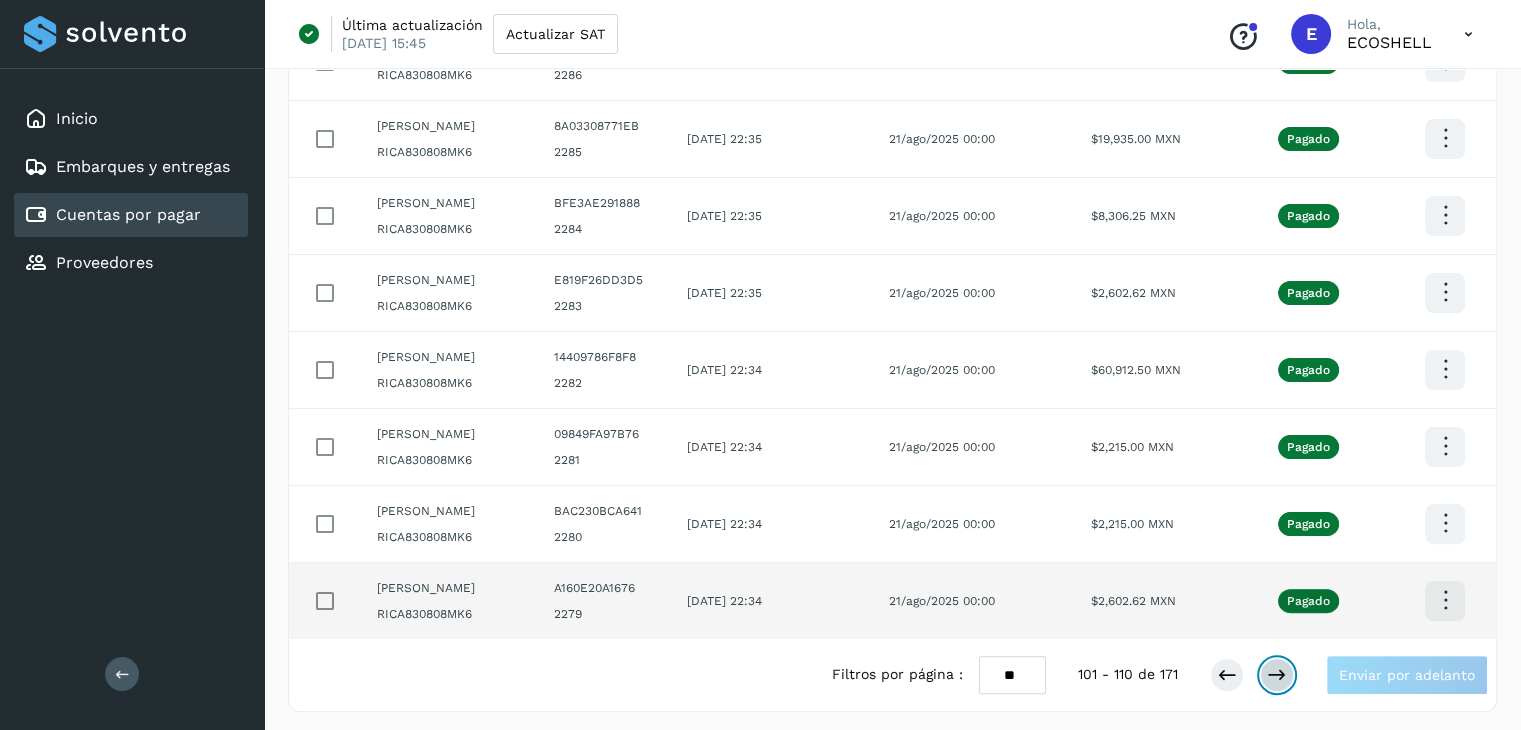 scroll, scrollTop: 411, scrollLeft: 0, axis: vertical 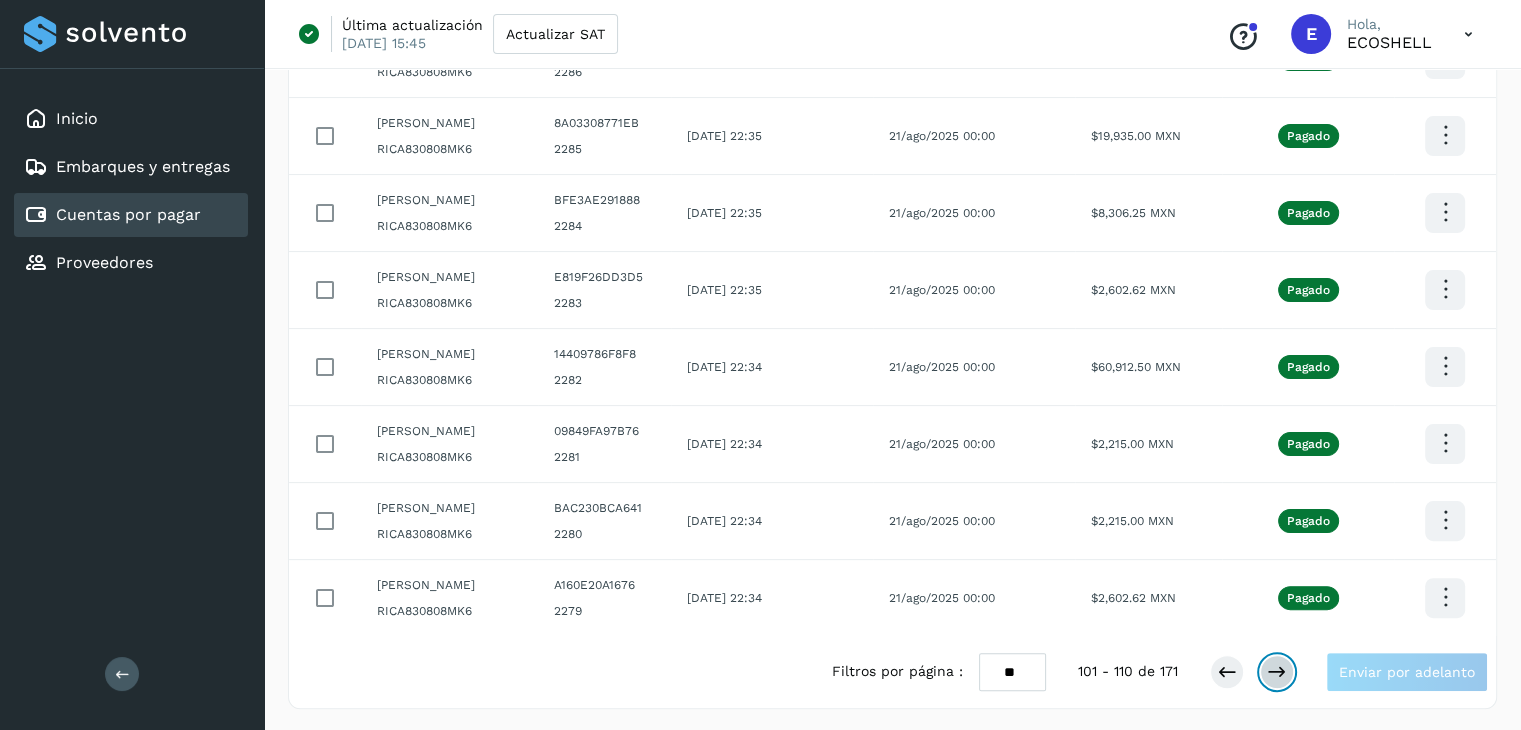 click at bounding box center [1277, 672] 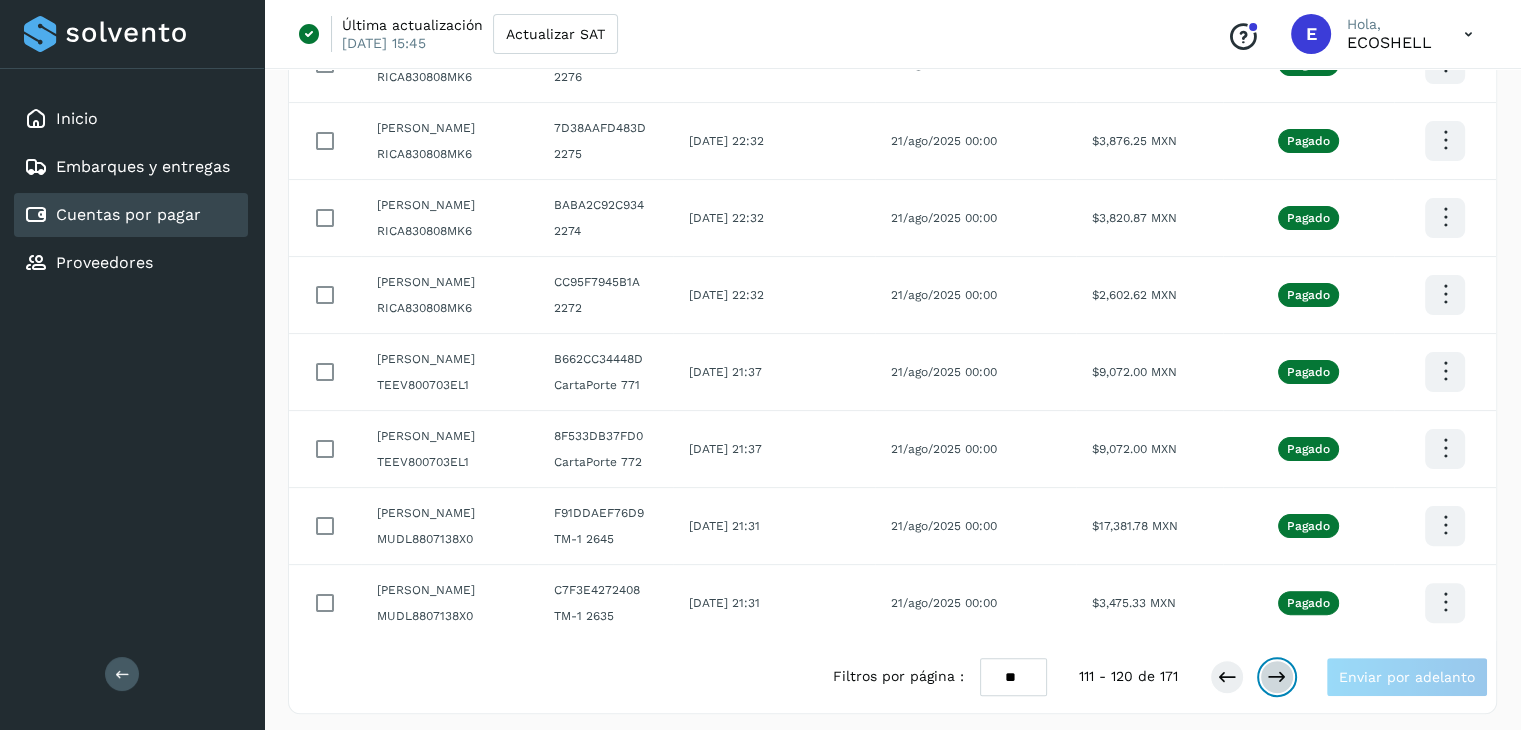 scroll, scrollTop: 411, scrollLeft: 0, axis: vertical 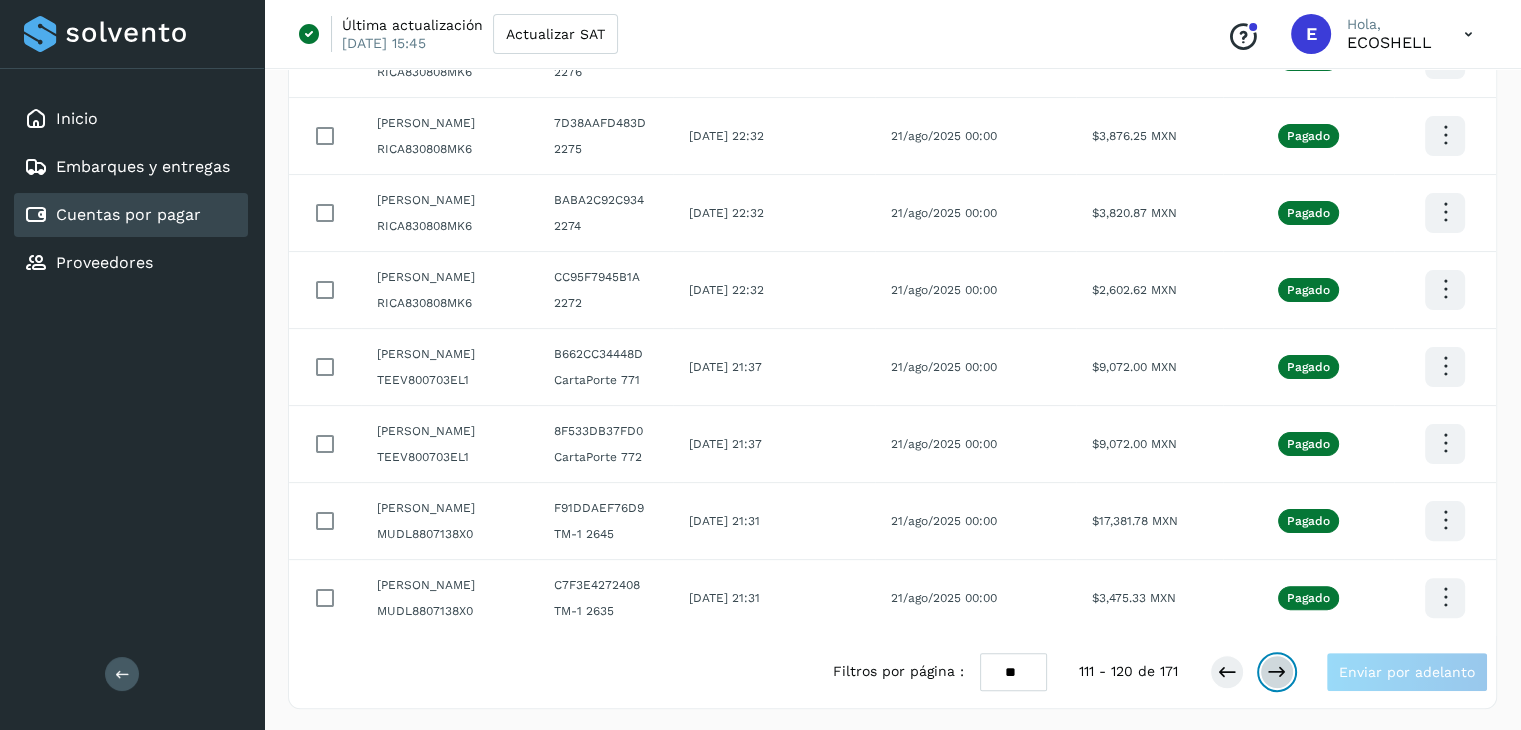 click at bounding box center (1277, 672) 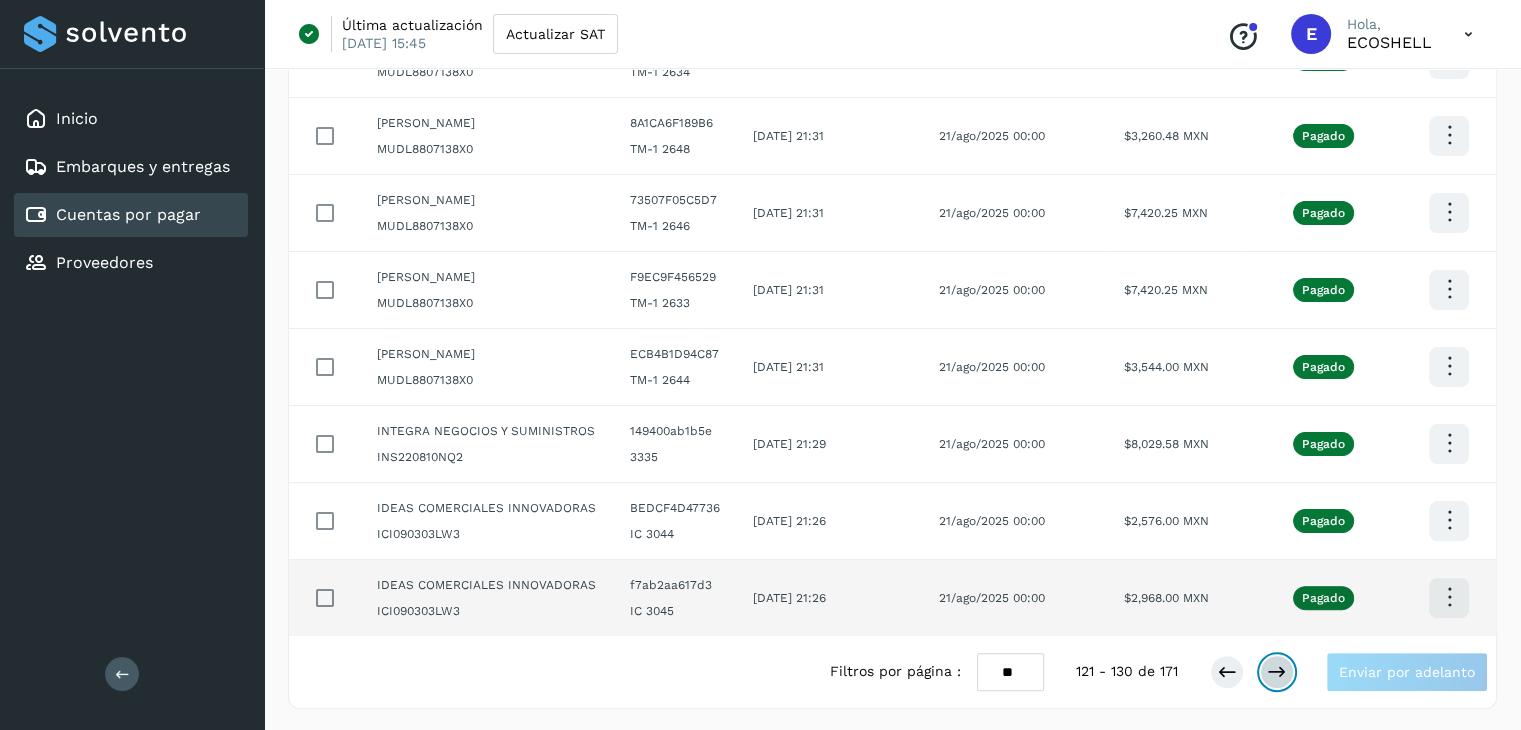 scroll, scrollTop: 0, scrollLeft: 0, axis: both 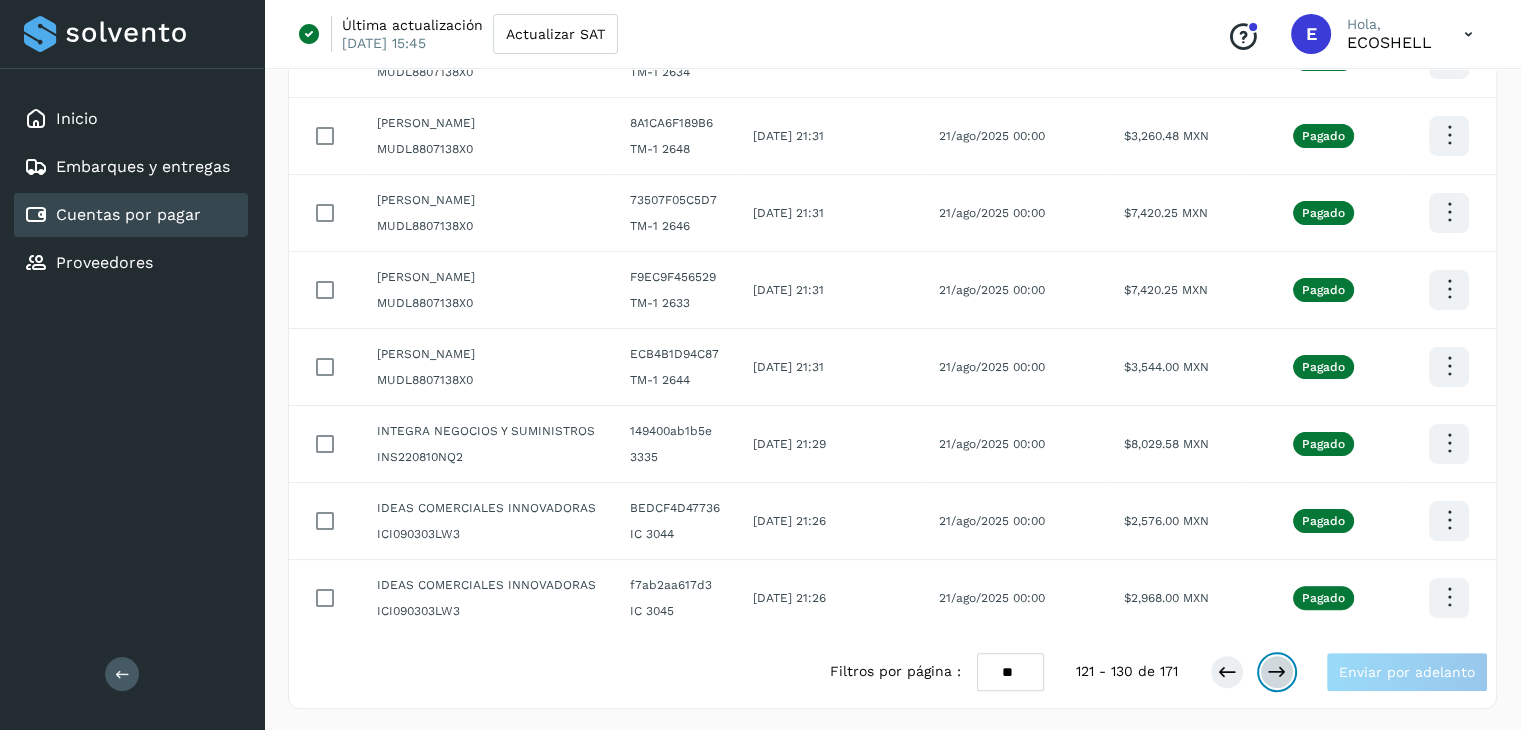 click at bounding box center (1277, 672) 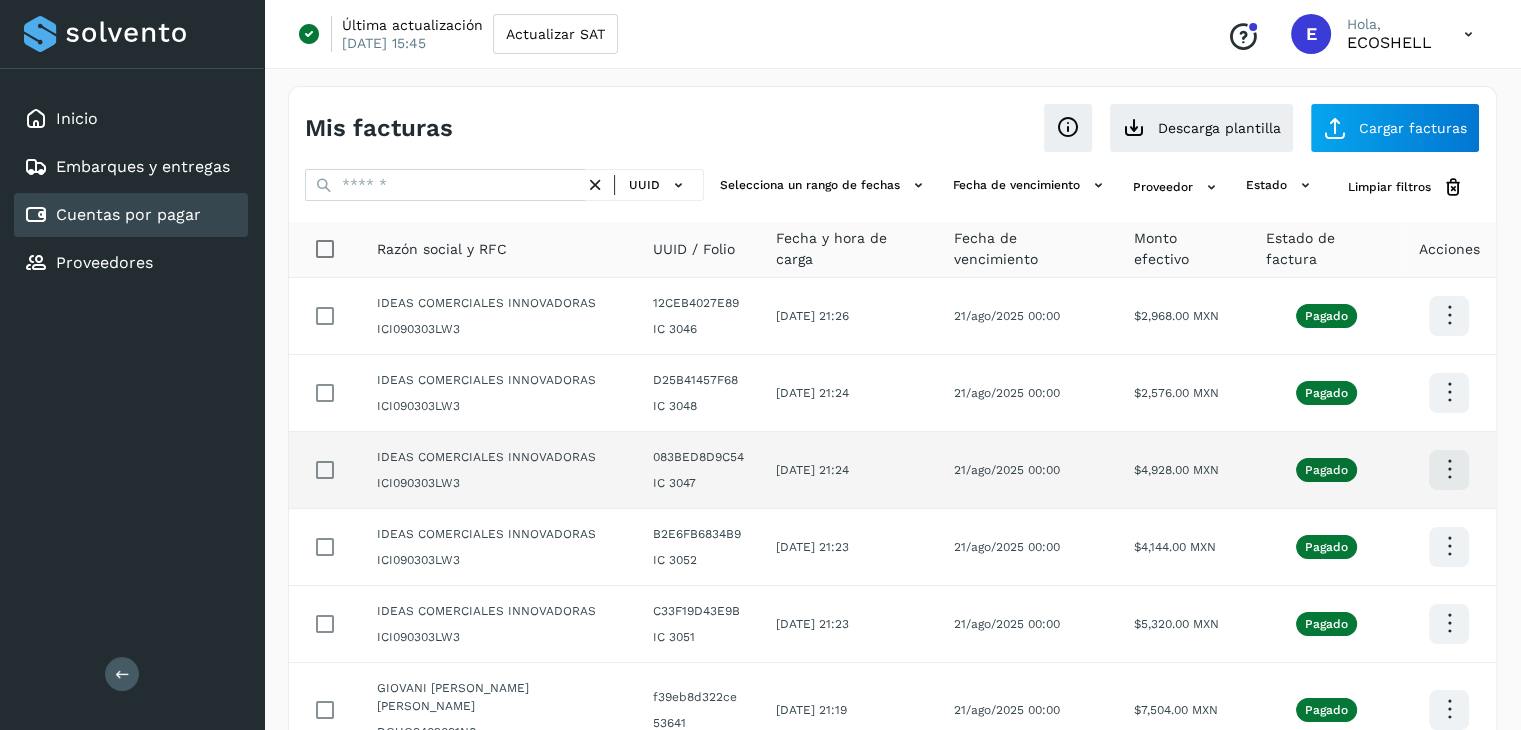 scroll, scrollTop: 411, scrollLeft: 0, axis: vertical 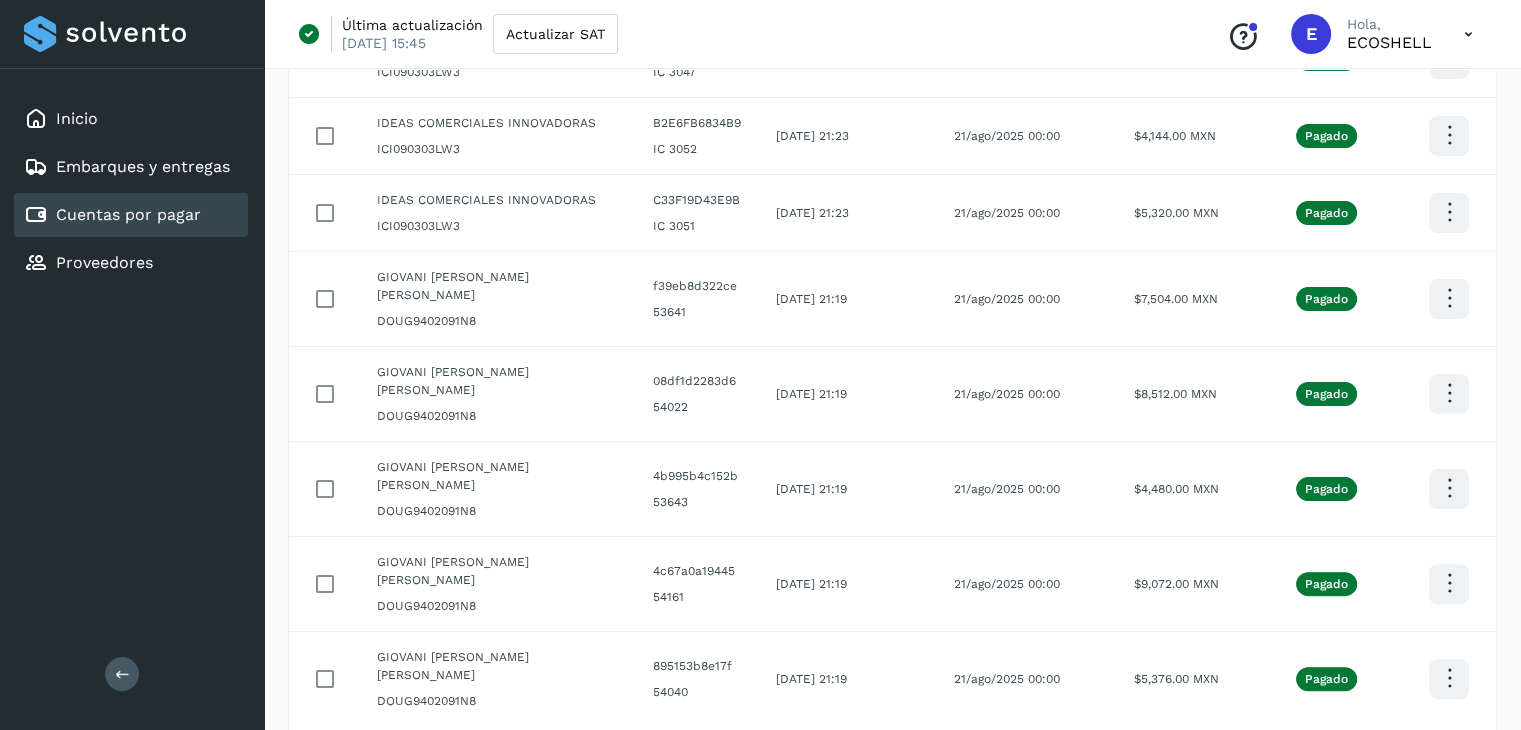 click on "Filtros por página : ** ** ** 131 - 140 de 171 Enviar por adelanto" at bounding box center [1158, 762] 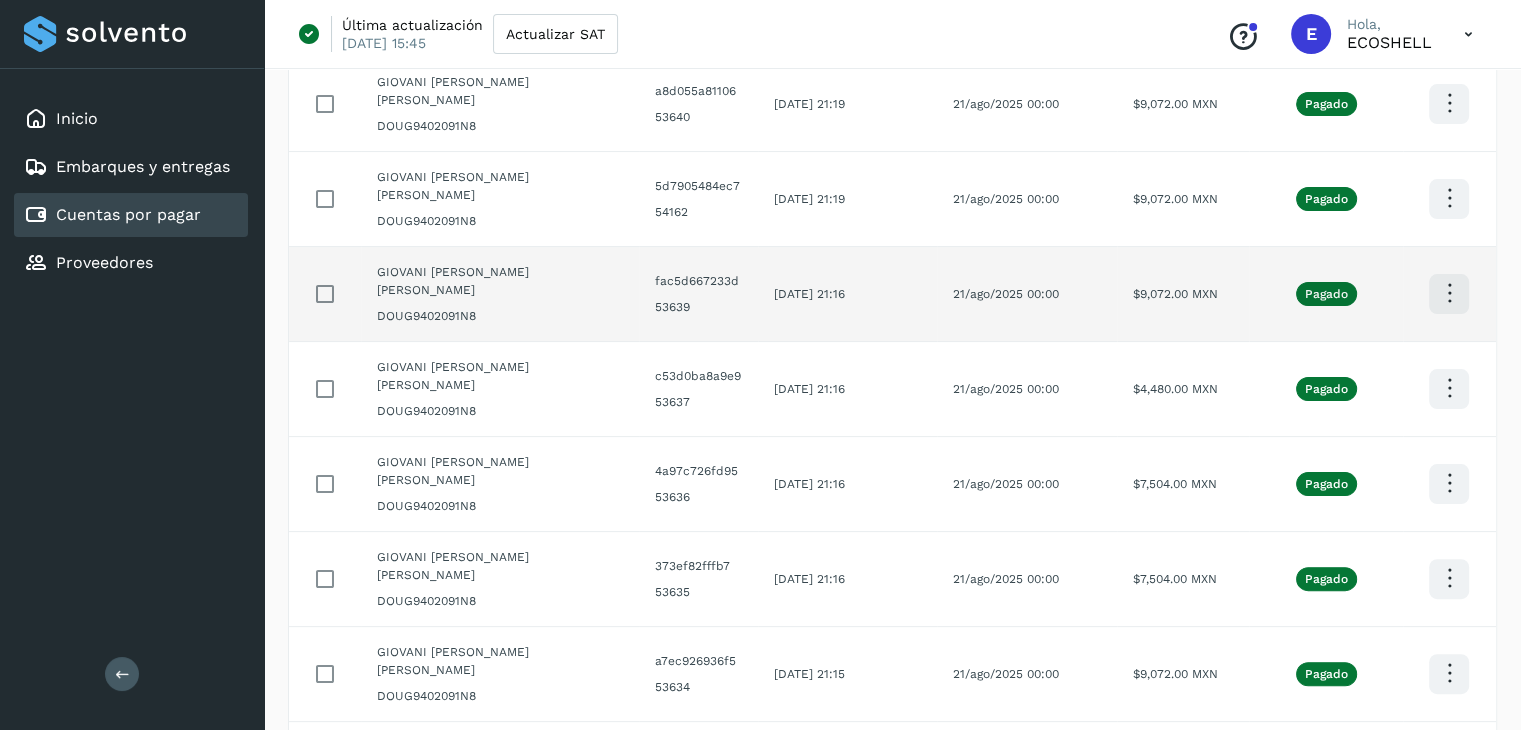 scroll 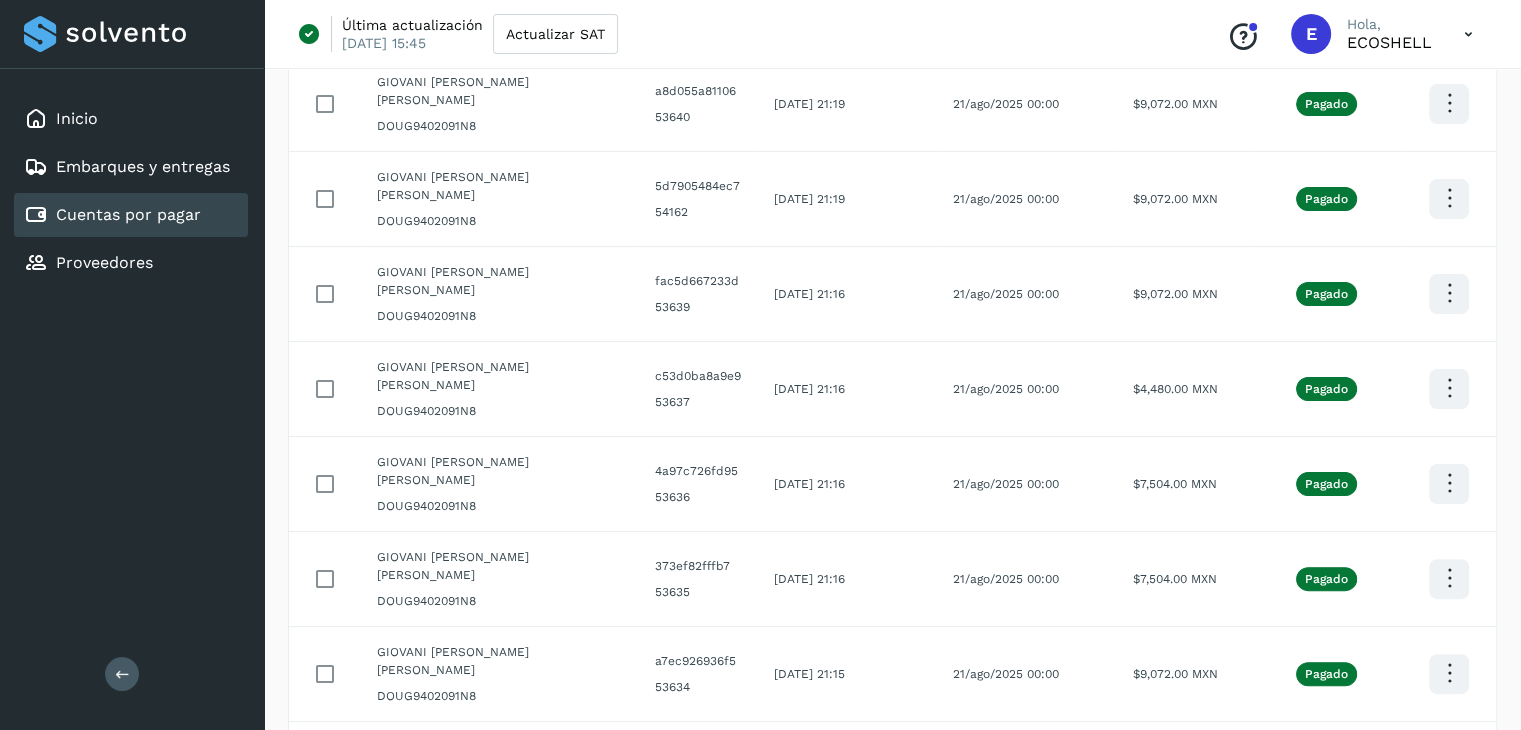 click at bounding box center [1277, 852] 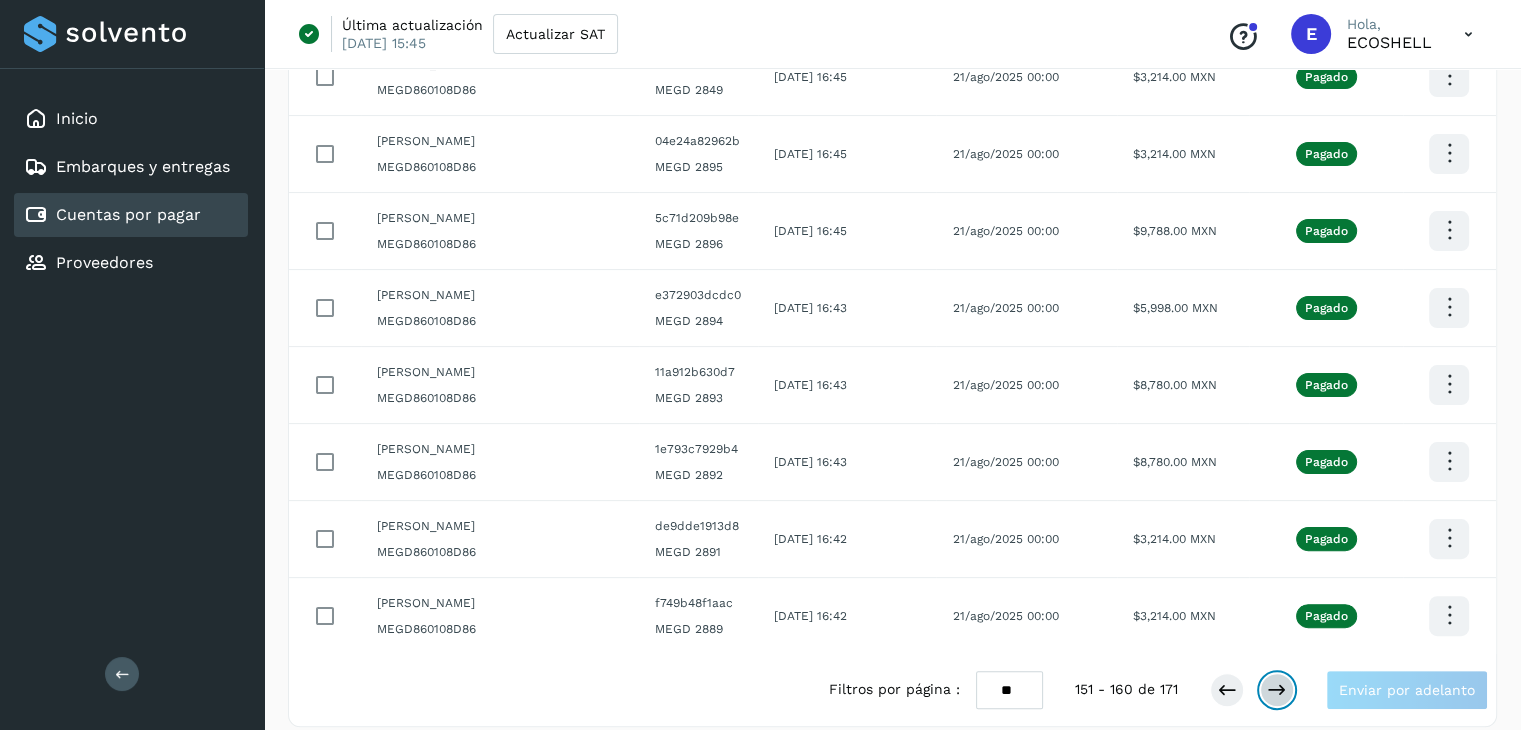 click at bounding box center (1277, 690) 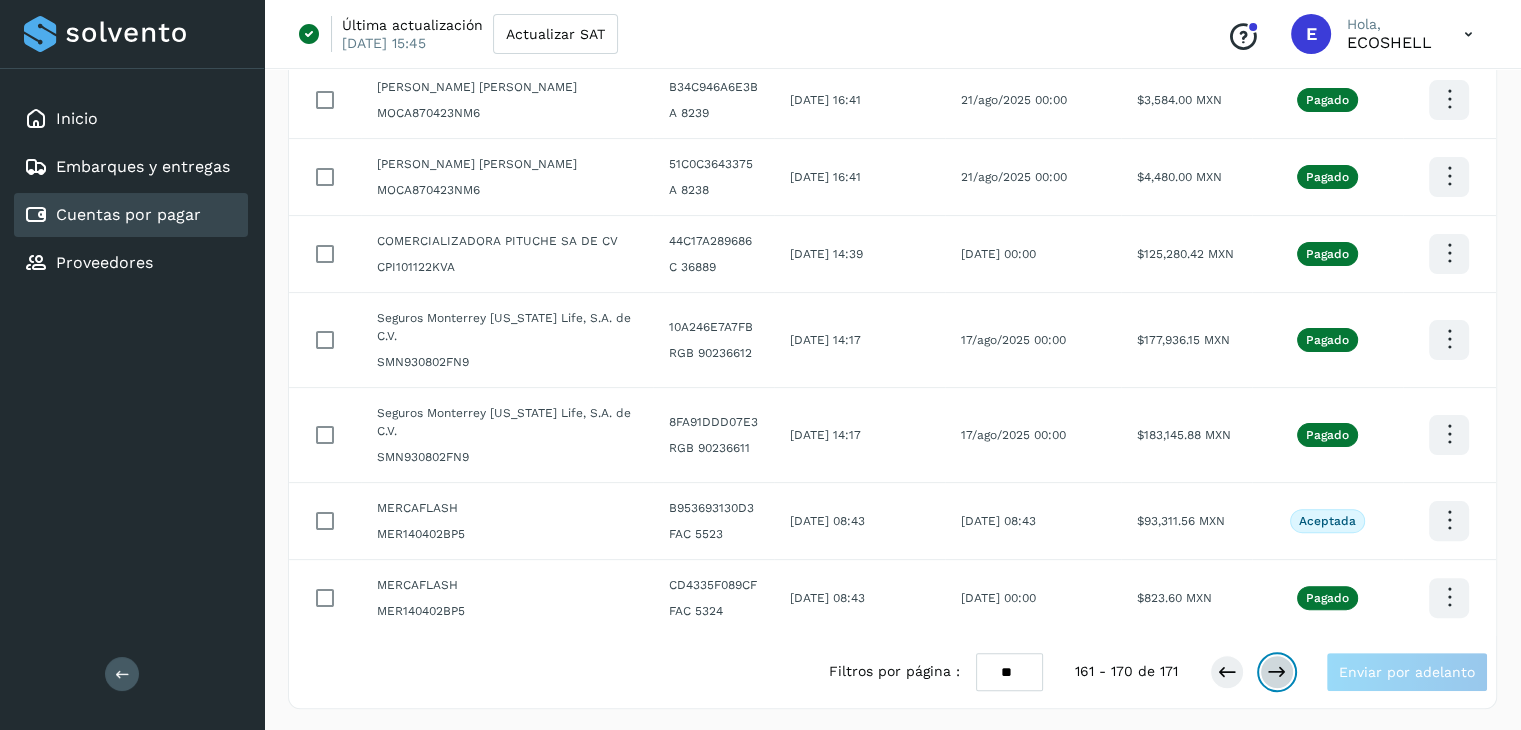 click at bounding box center [1277, 672] 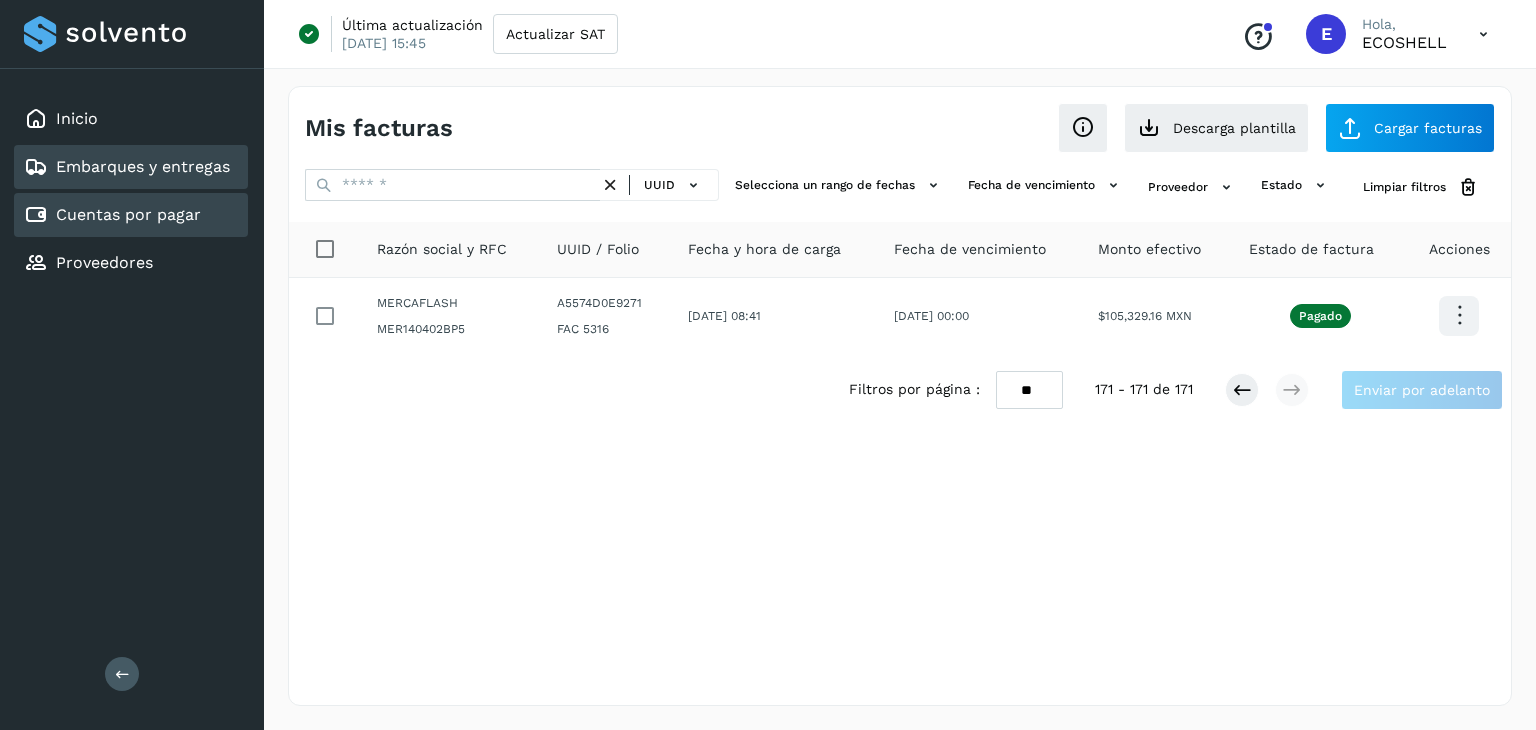click on "Embarques y entregas" 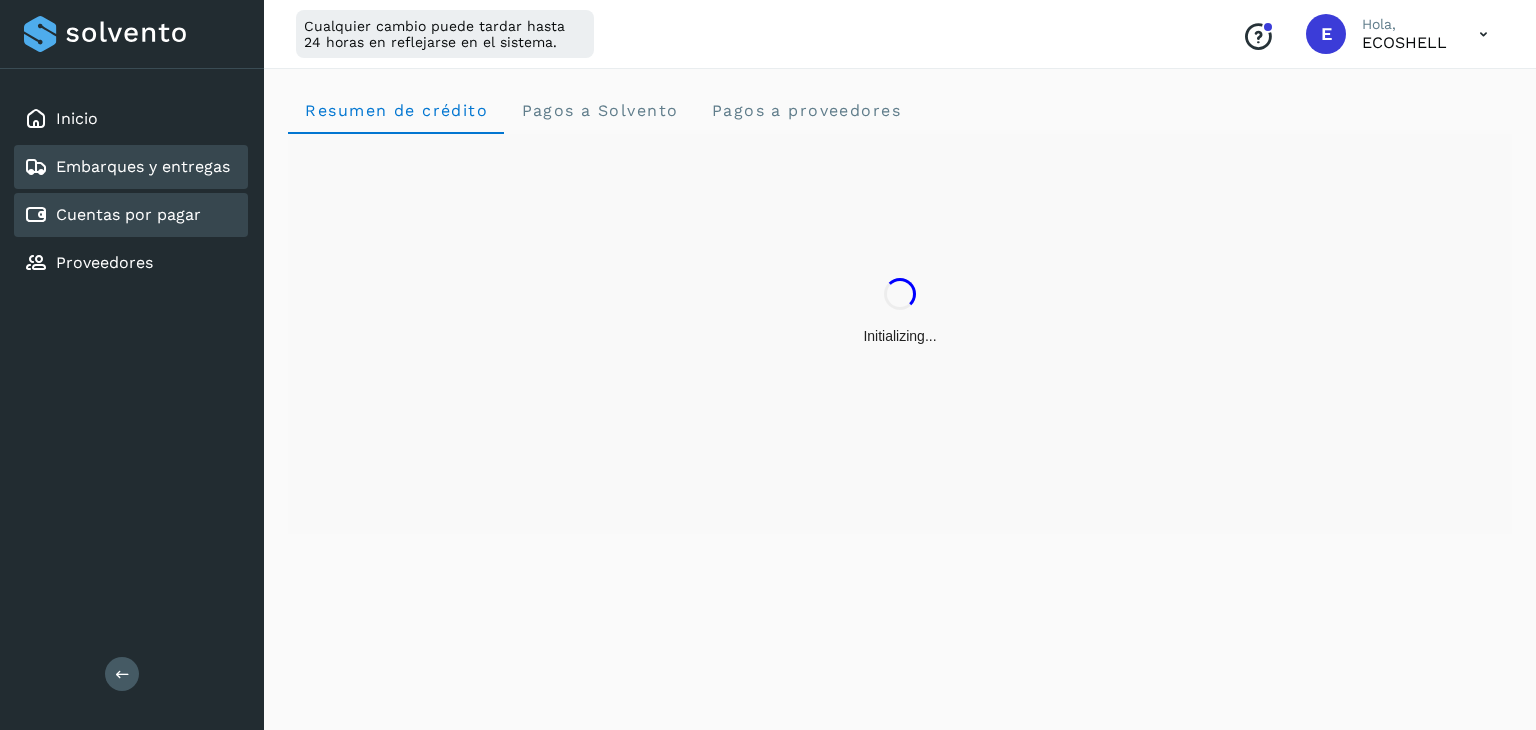click on "Cuentas por pagar" at bounding box center (112, 215) 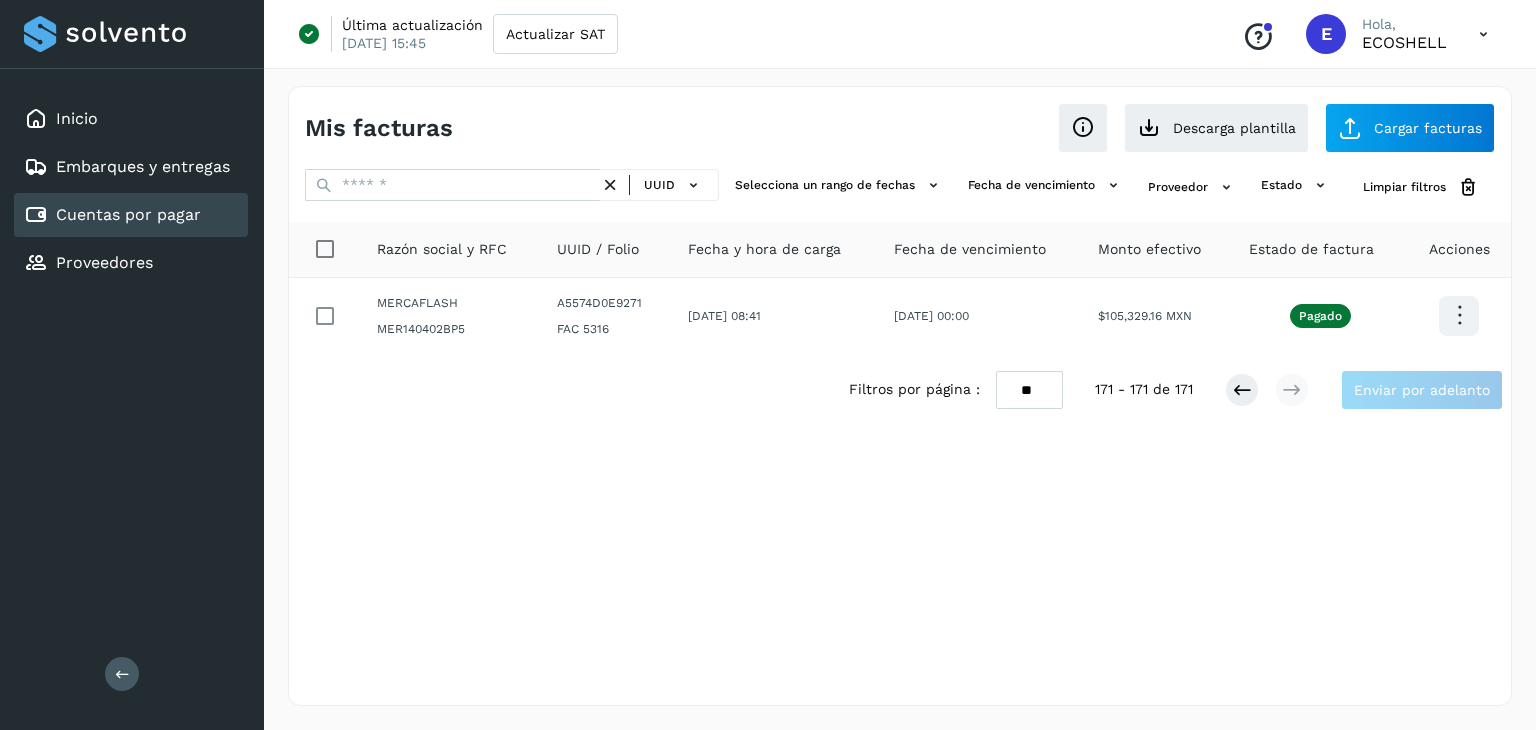click on "Cuentas por pagar" at bounding box center (112, 215) 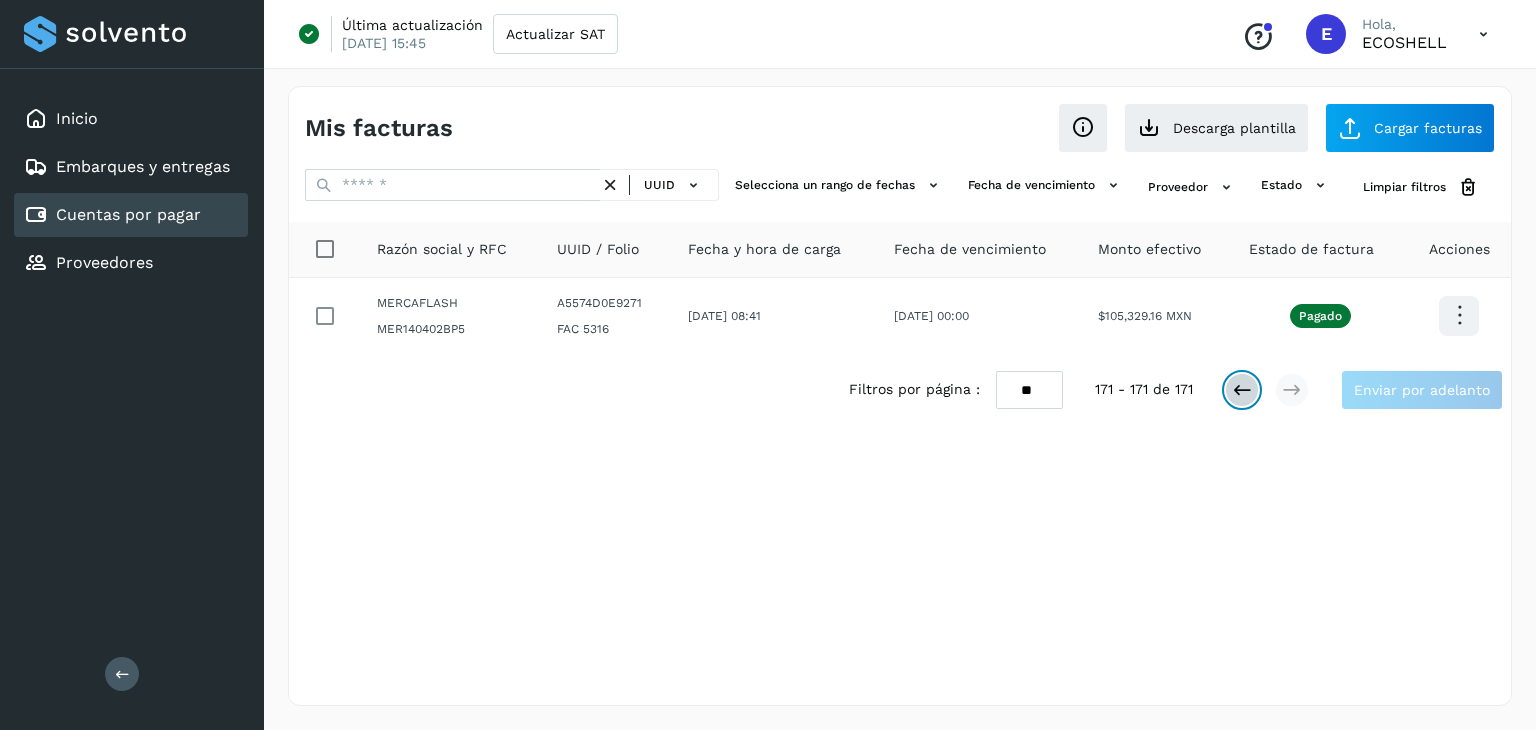 click at bounding box center [1242, 390] 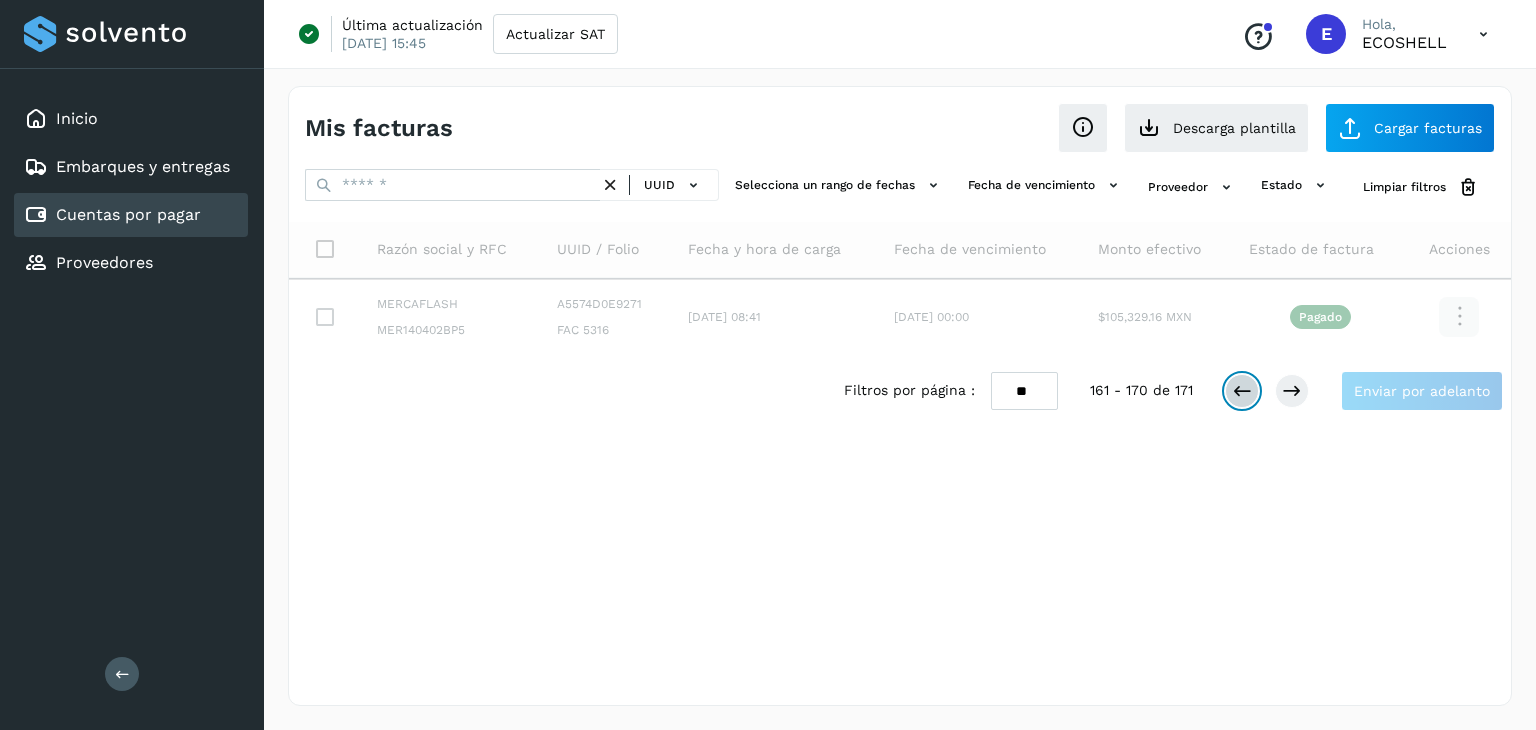 click at bounding box center [1242, 391] 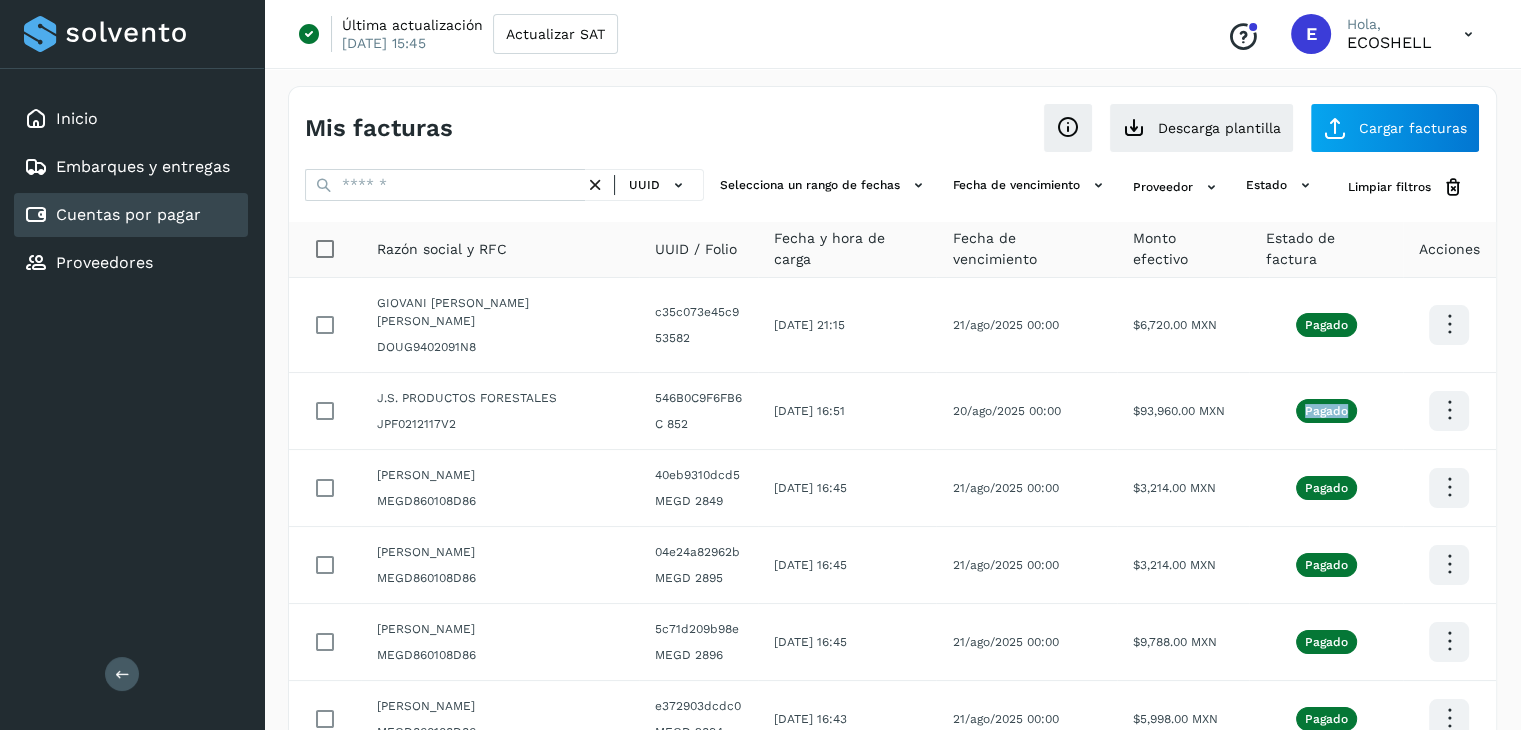 click on "Pagado" 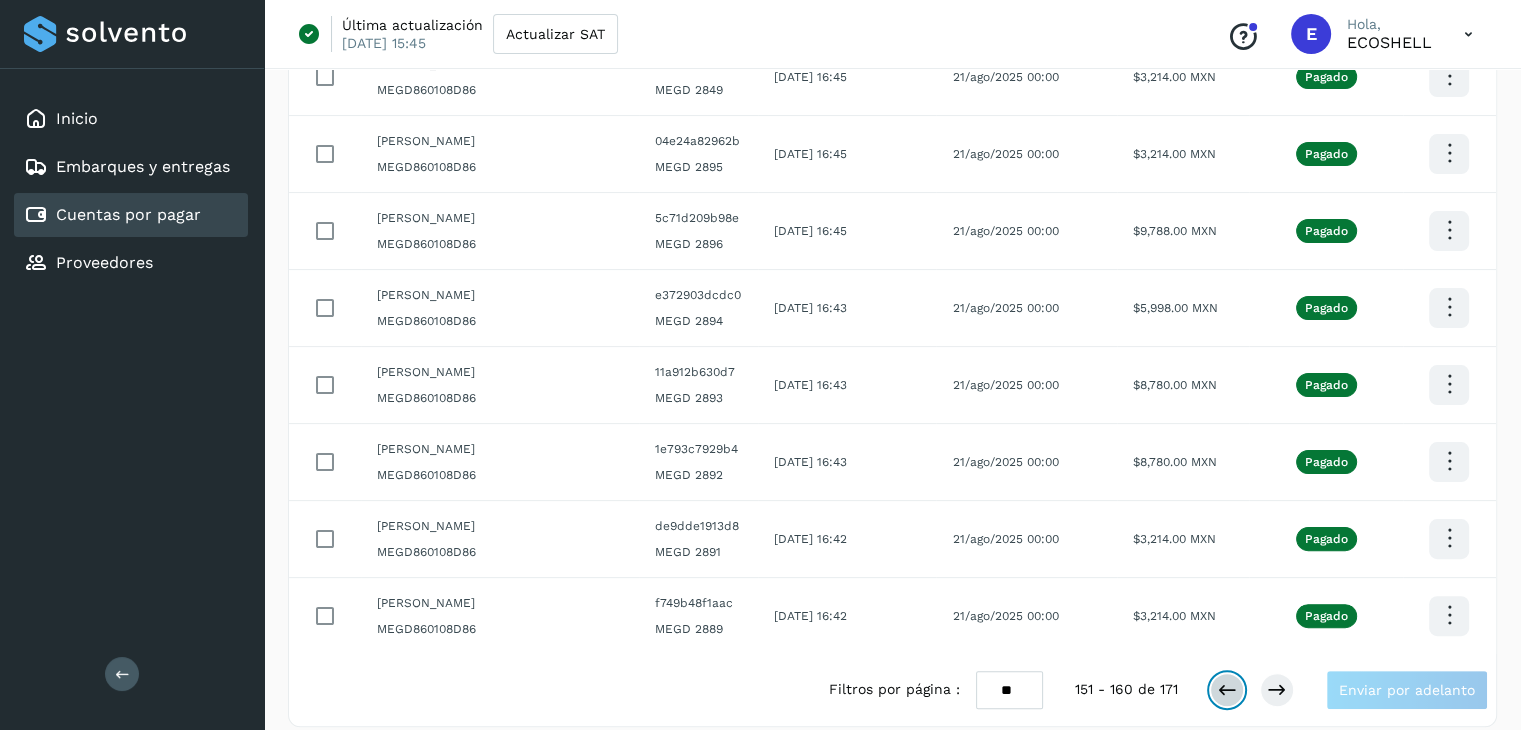 click at bounding box center [1227, 690] 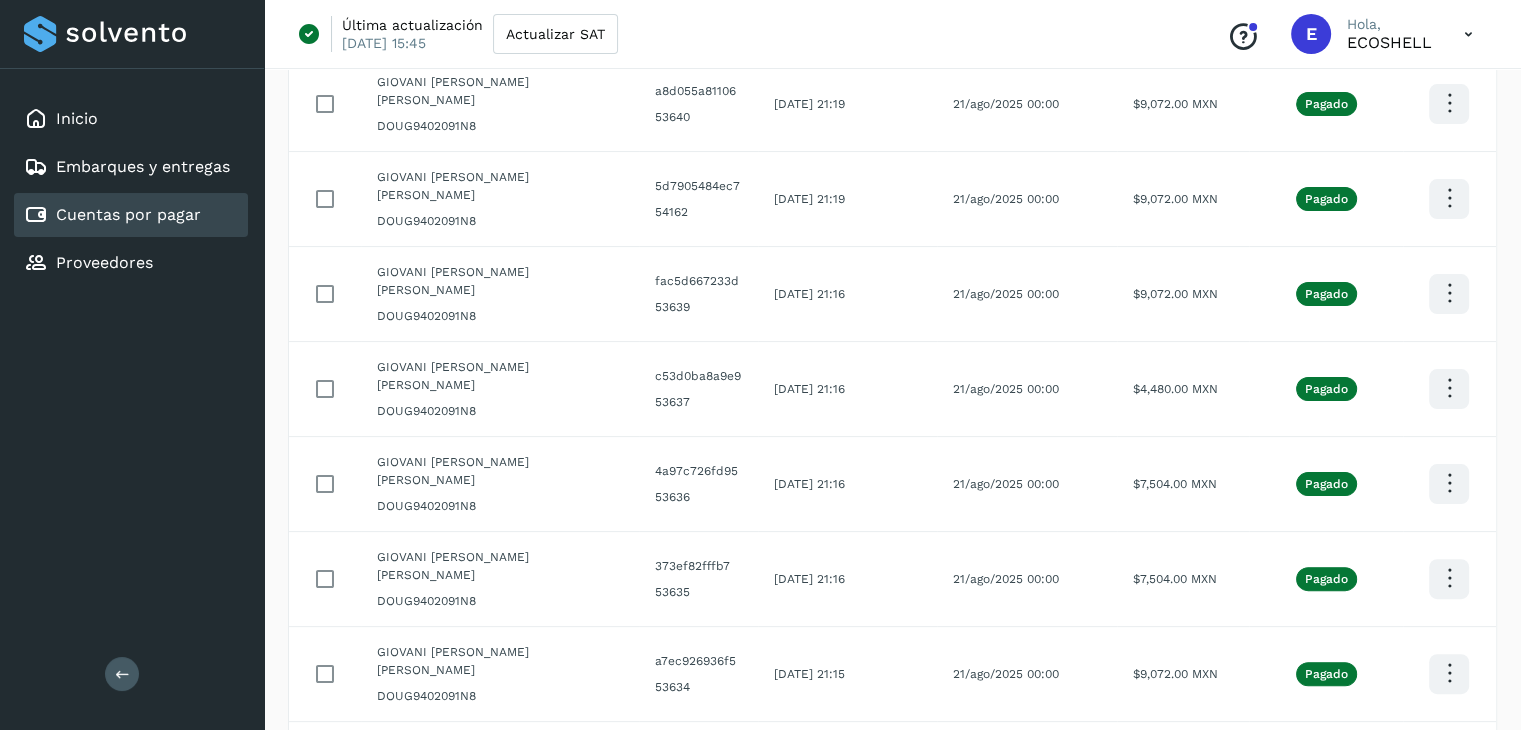 click at bounding box center (1227, 852) 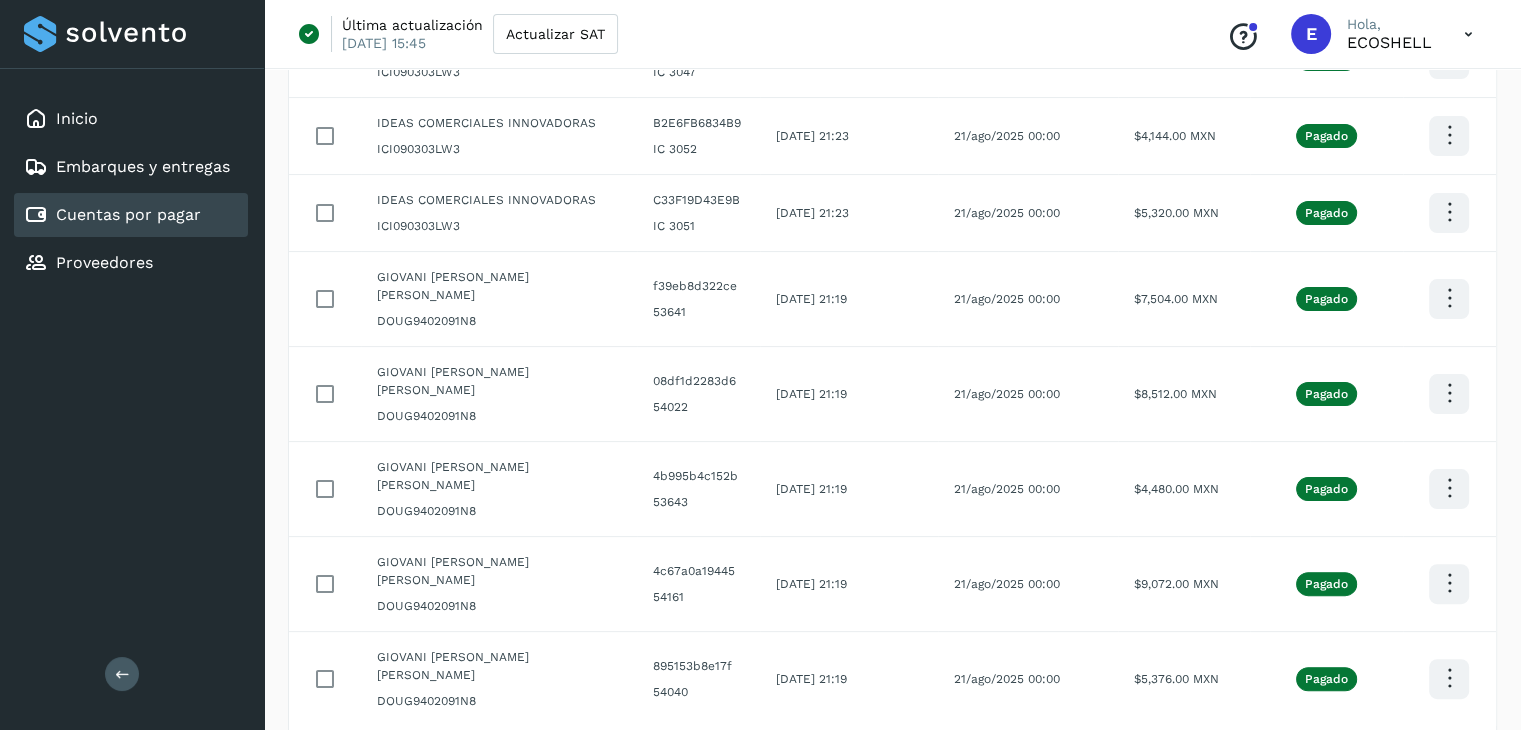 click at bounding box center (1227, 762) 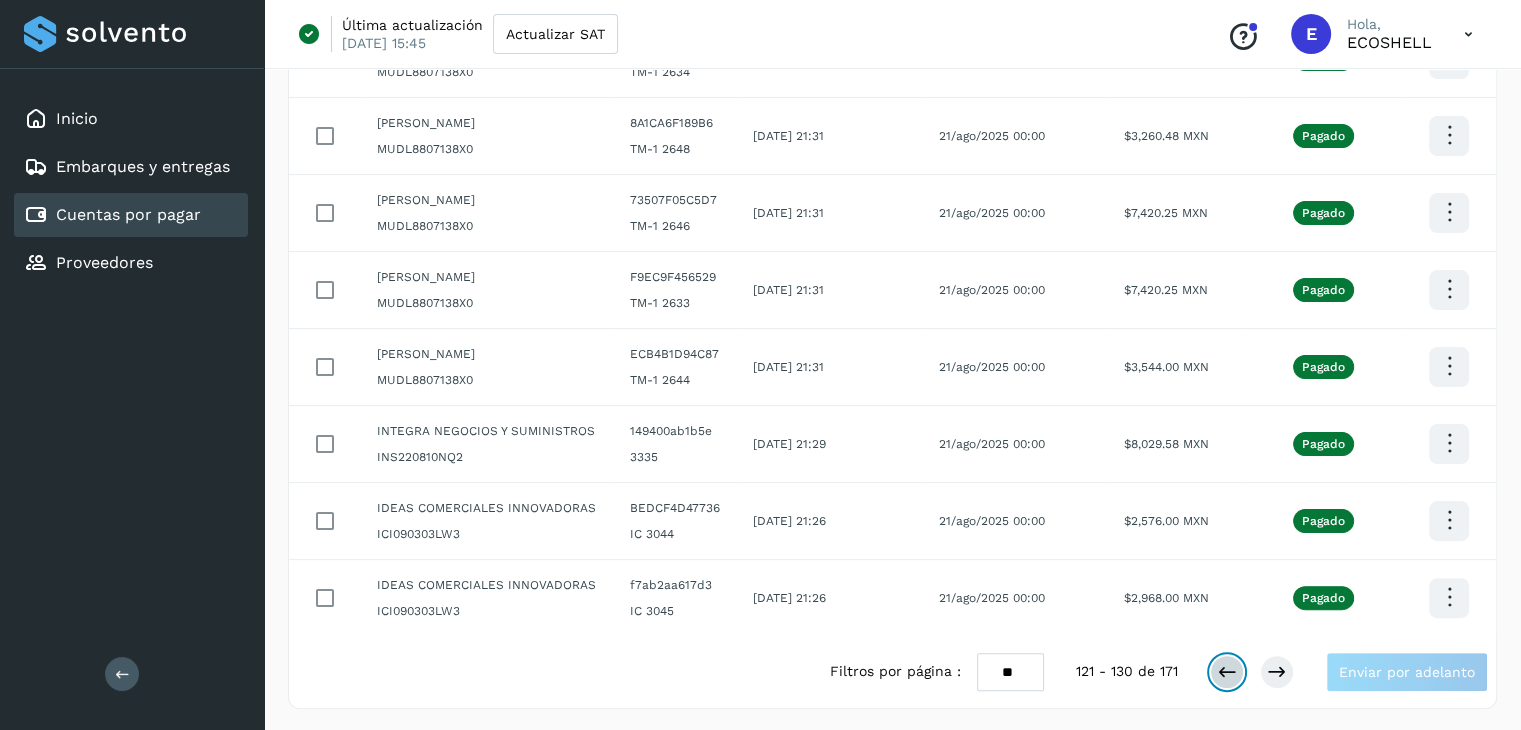click at bounding box center [1227, 672] 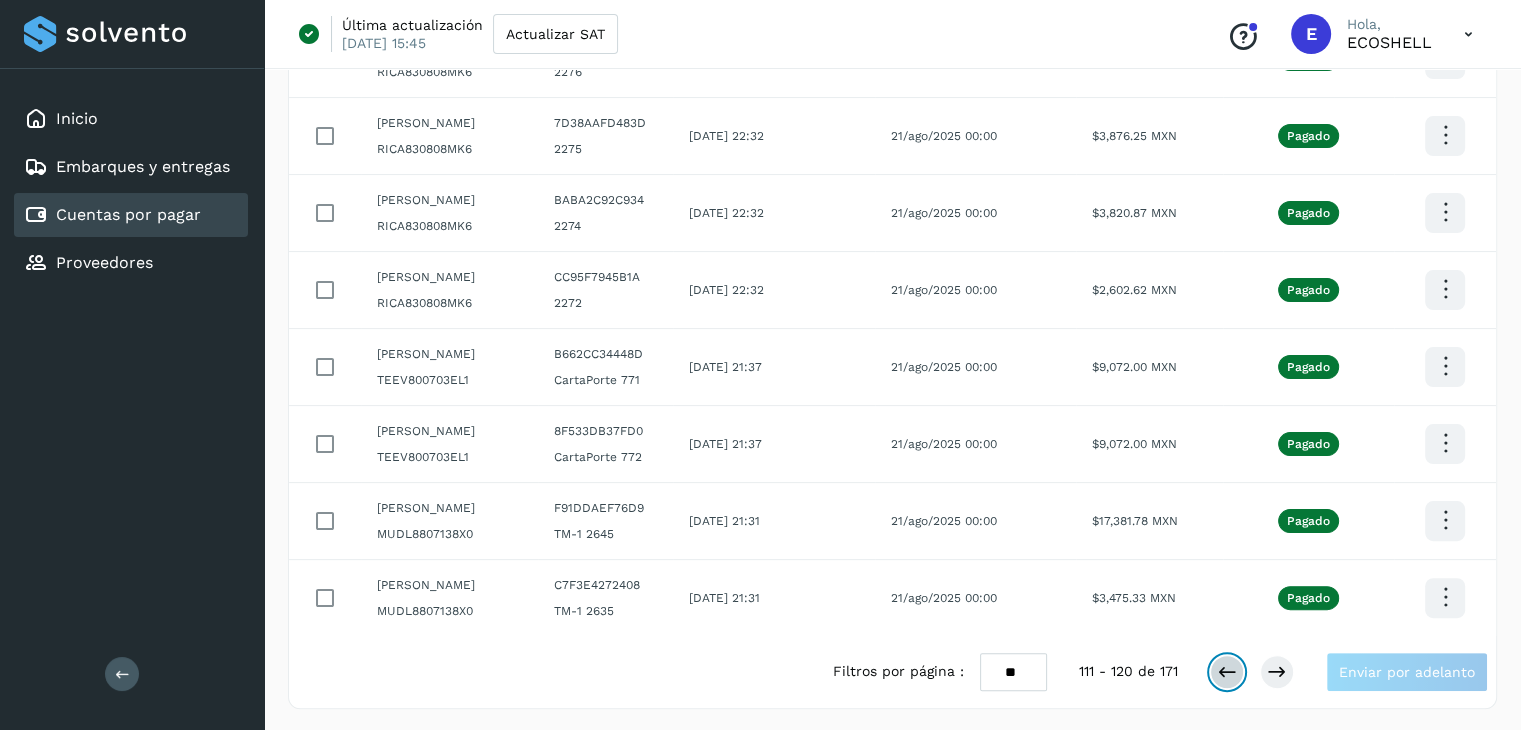 click at bounding box center [1227, 672] 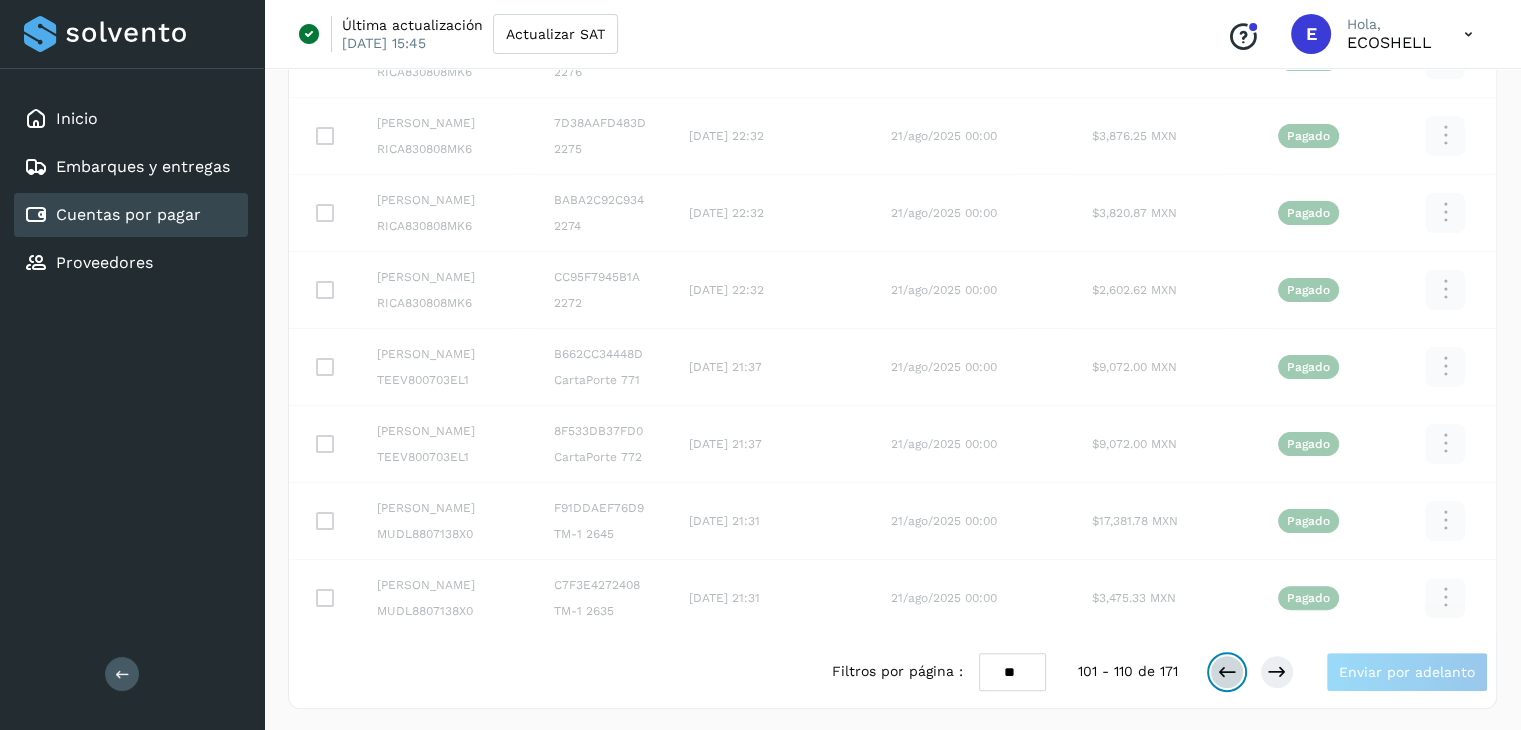 click at bounding box center (1227, 672) 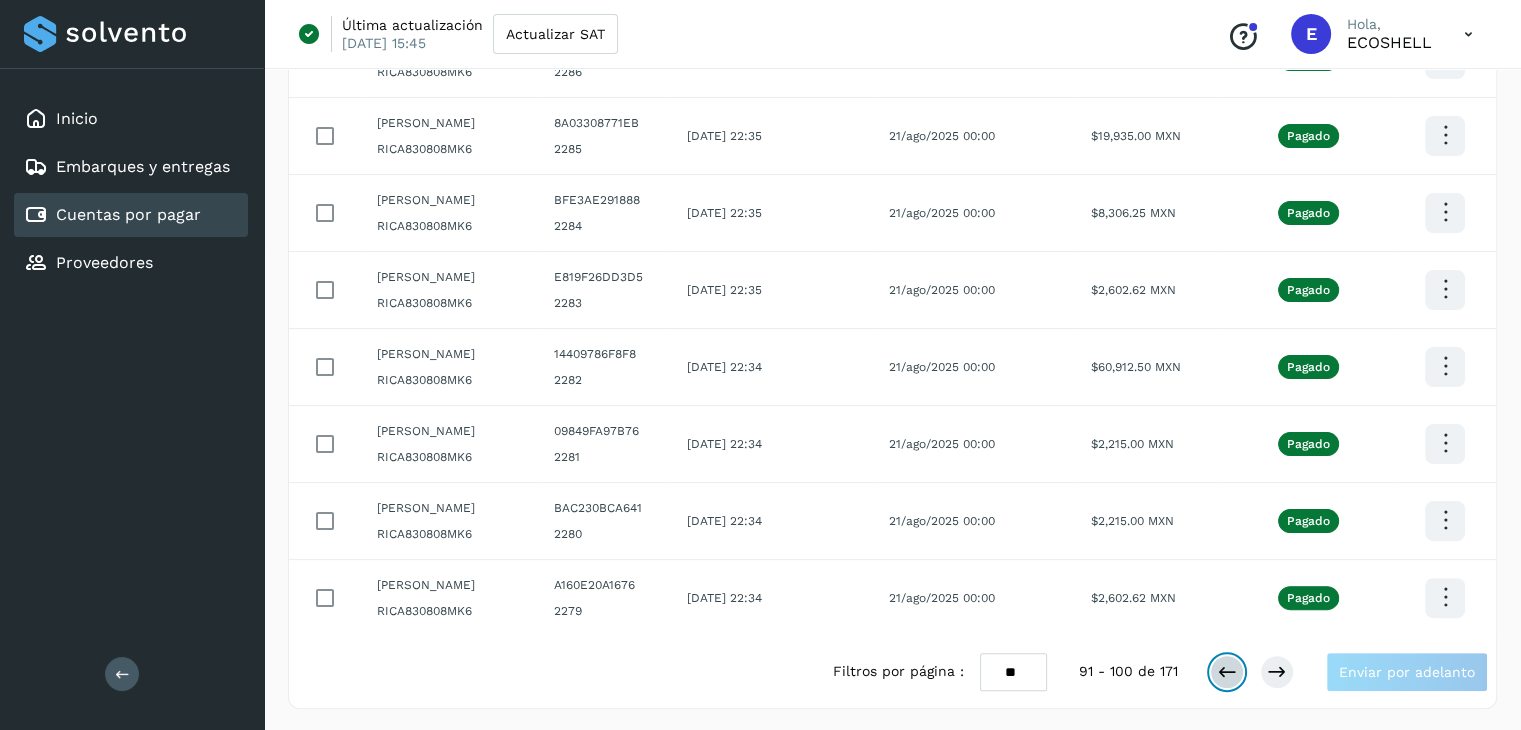 click at bounding box center [1227, 672] 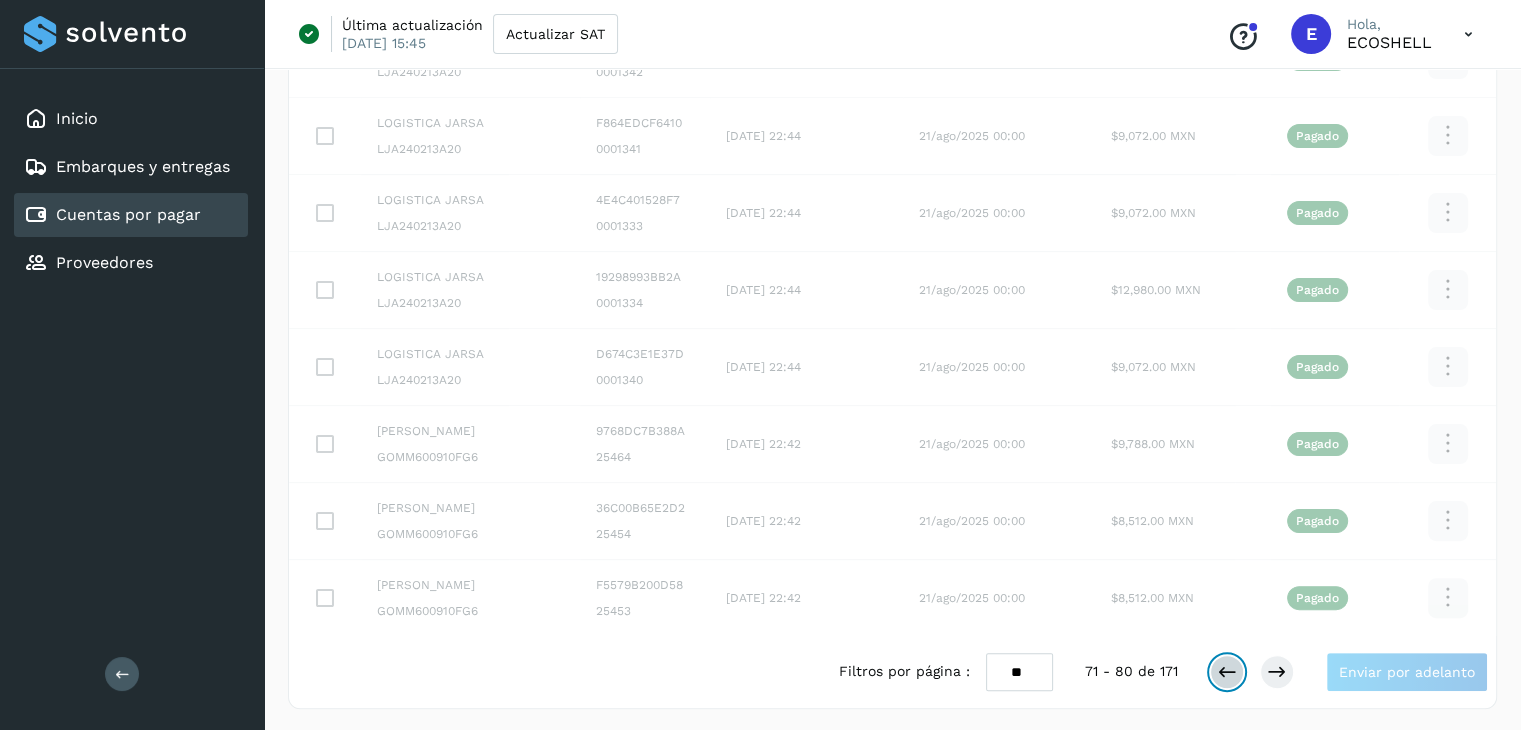 click at bounding box center (1227, 672) 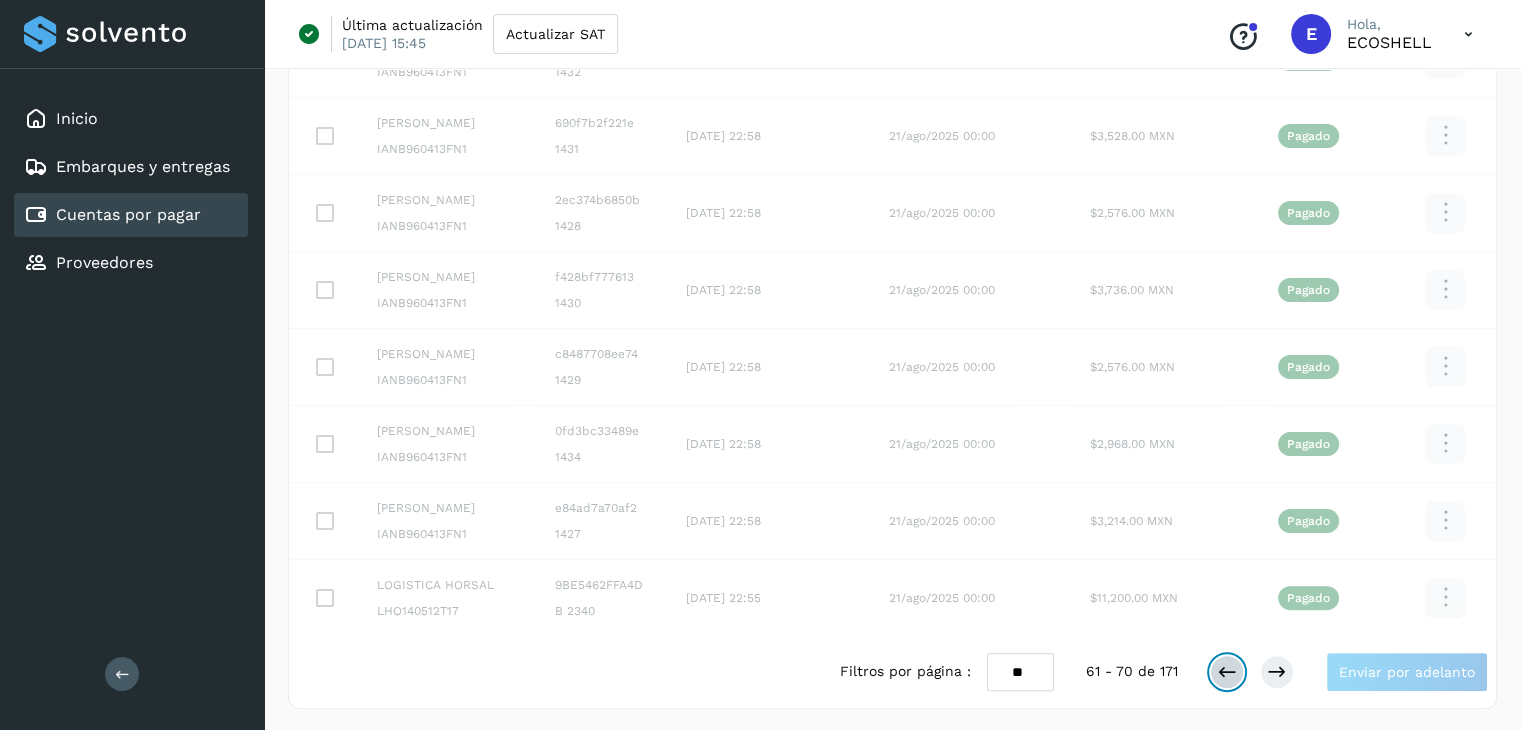 click at bounding box center (1227, 672) 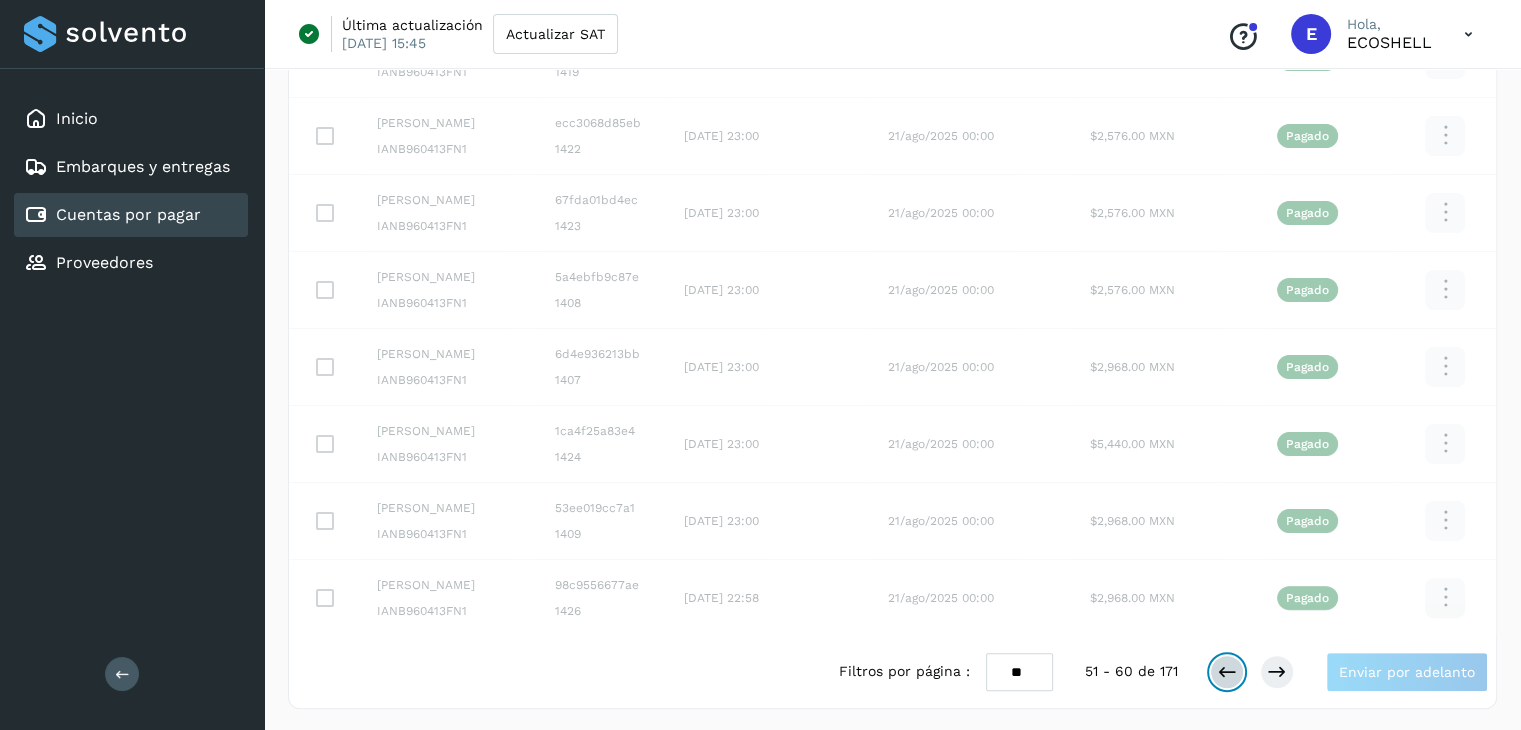 click at bounding box center [1227, 672] 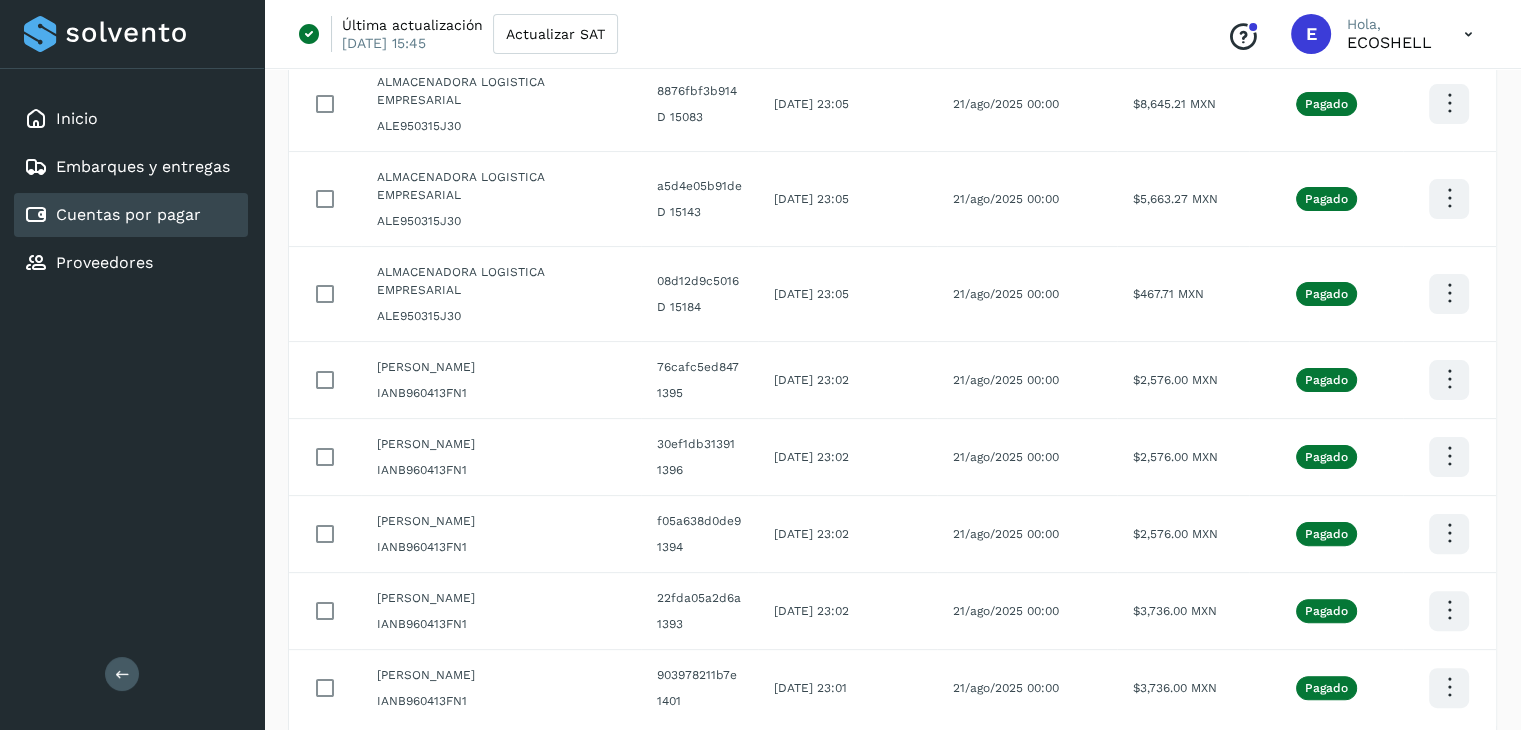 click on "Razón social y RFC UUID / Folio Fecha y hora de carga Fecha de vencimiento Monto efectivo Estado de factura Acciones ALMACENADORA LOGISTICA EMPRESARIAL ALE950315J30 c5abbff7e425 D 15030 [DATE] 23:06 21/ago/2025 00:00 $9,495.24 MXN Pagado ALMACENADORA LOGISTICA EMPRESARIAL ALE950315J30 fbce3144cc51 D 15119 [DATE] 23:05 21/ago/2025 00:00 $4,356.84 MXN Pagado ALMACENADORA LOGISTICA EMPRESARIAL ALE950315J30 8876fbf3b914 D 15083 [DATE] 23:05 21/ago/2025 00:00 $8,645.21 MXN Pagado ALMACENADORA LOGISTICA EMPRESARIAL ALE950315J30 a5d4e05b91de D 15143 [DATE] 23:05 21/ago/2025 00:00 $5,663.27 MXN Pagado ALMACENADORA LOGISTICA EMPRESARIAL ALE950315J30 08d12d9c5016 D 15184 [DATE] 23:05 21/ago/2025 00:00 $467.71 MXN [PERSON_NAME][GEOGRAPHIC_DATA][PERSON_NAME] IANB960413FN1 76cafc5ed847 1395 [DATE] 23:02 21/ago/2025 00:00 $2,576.00 MXN [PERSON_NAME] [PERSON_NAME] IANB960413FN1 30ef1db31391 1396 [DATE] 23:02 21/ago/2025 00:00 $2,576.00 MXN [PERSON_NAME][GEOGRAPHIC_DATA][PERSON_NAME]" at bounding box center (892, 304) 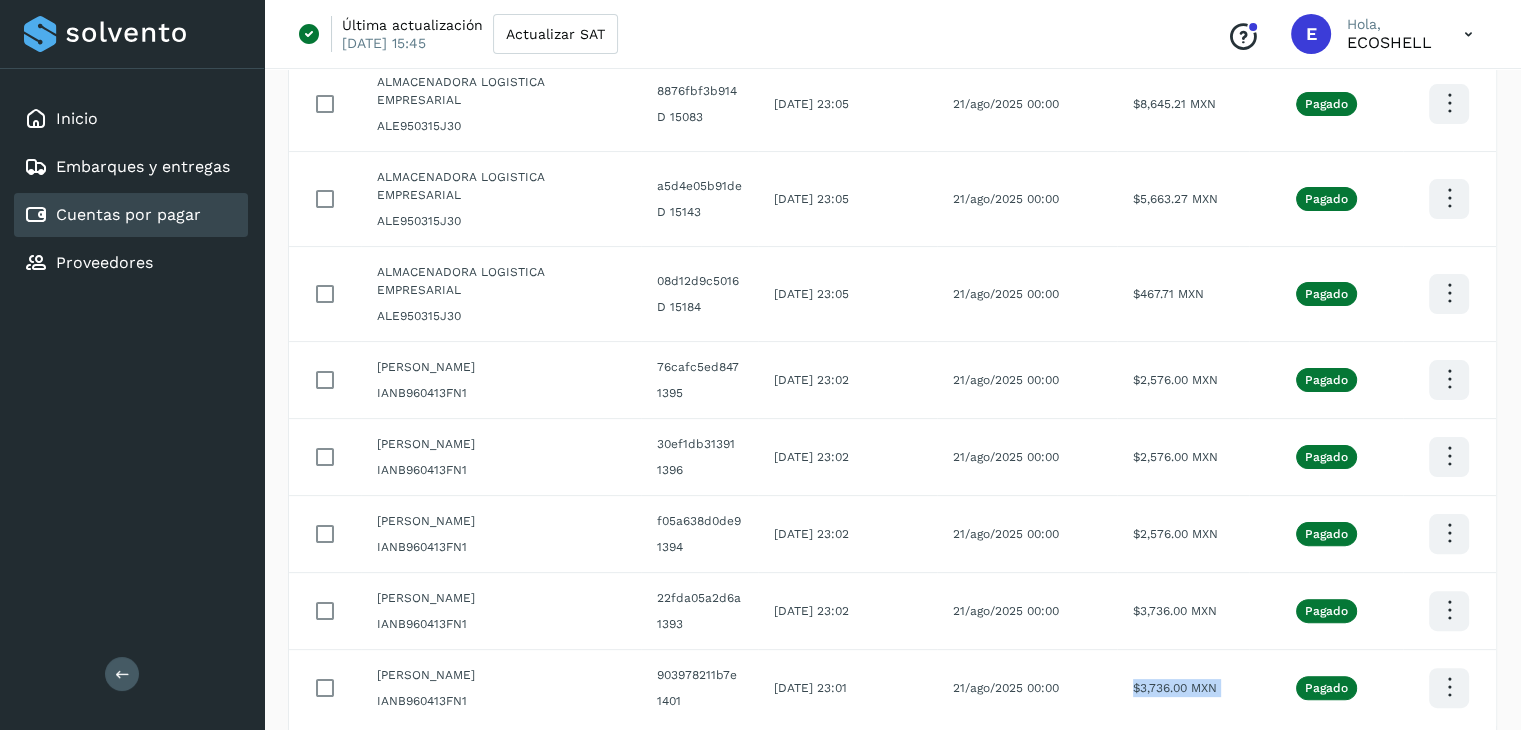 click on "$3,736.00 MXN" 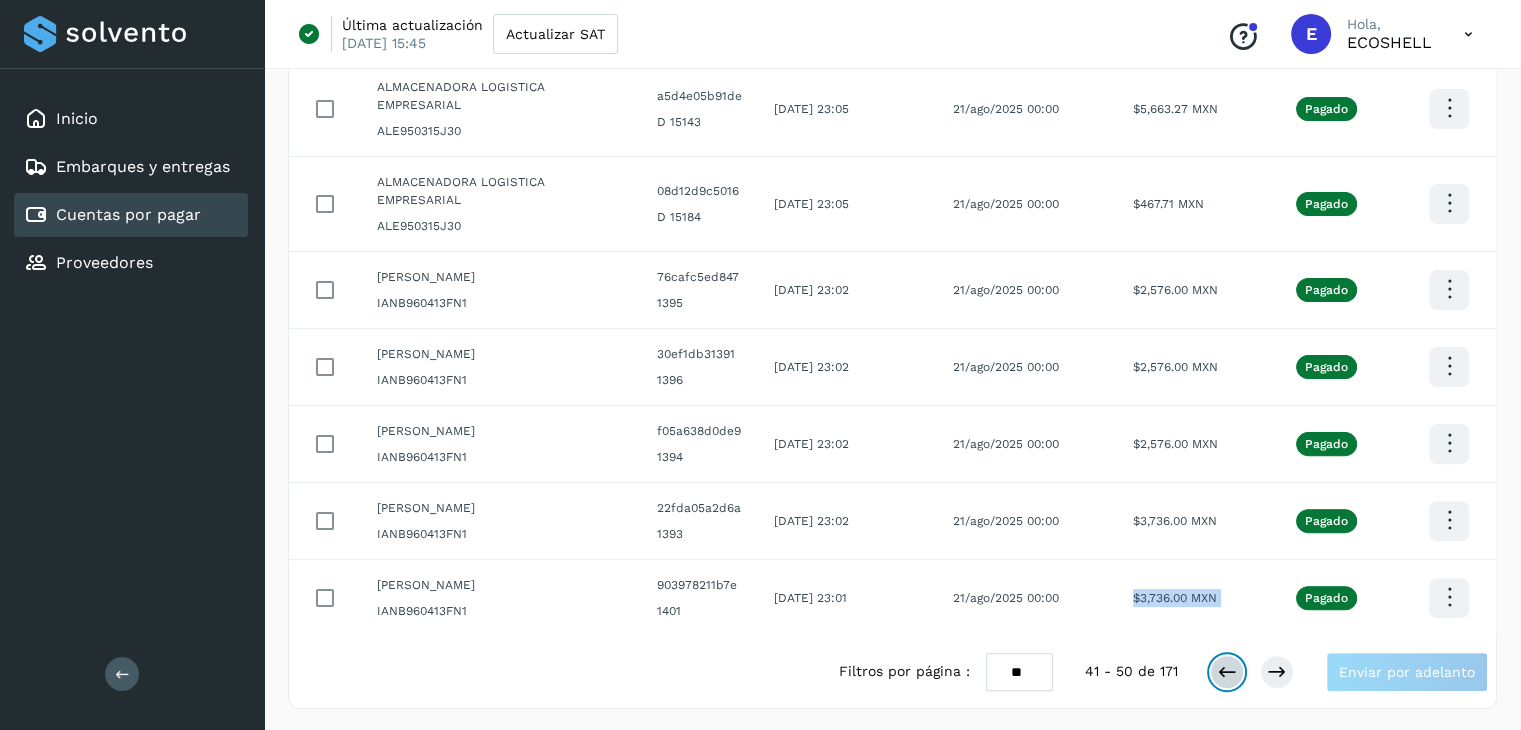 click at bounding box center (1227, 672) 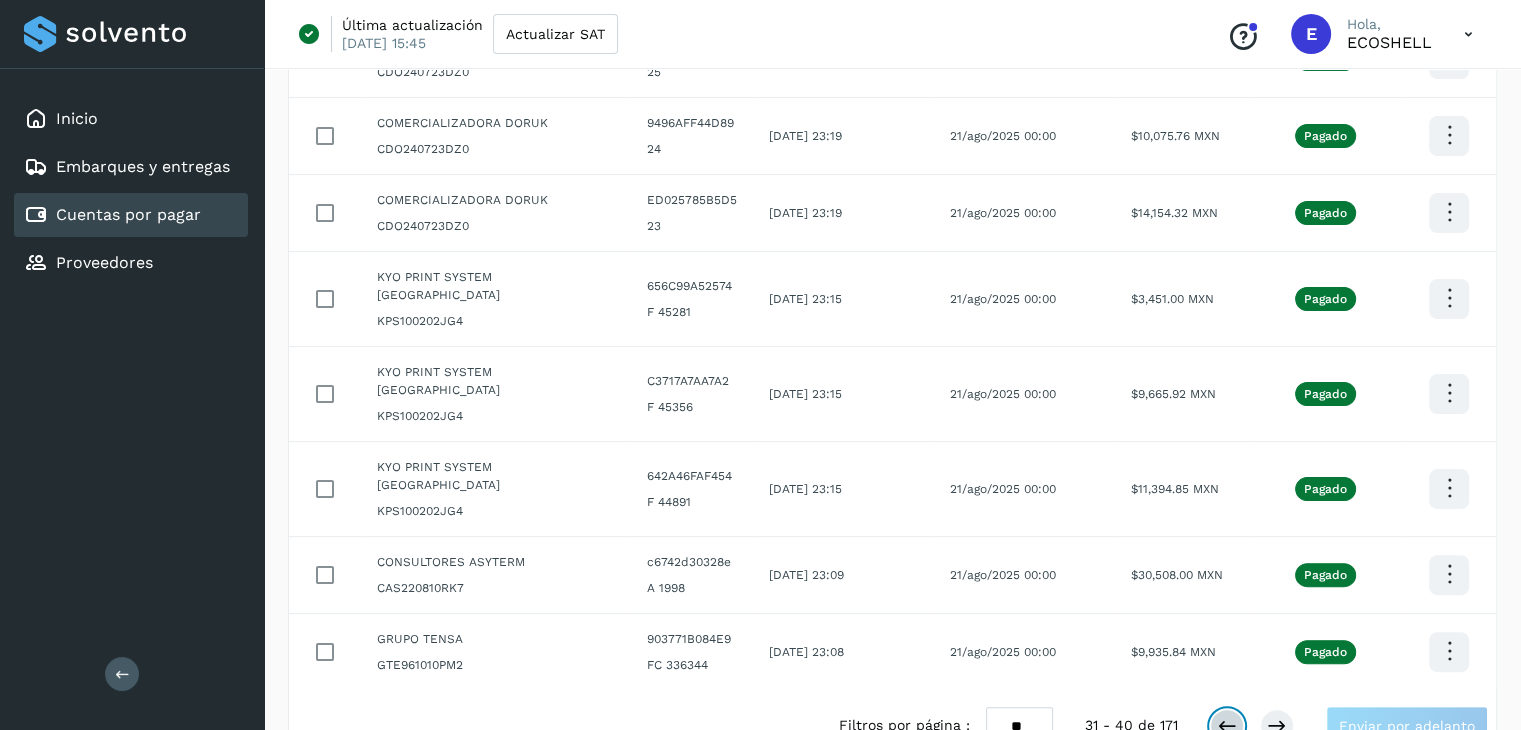 click at bounding box center (1227, 726) 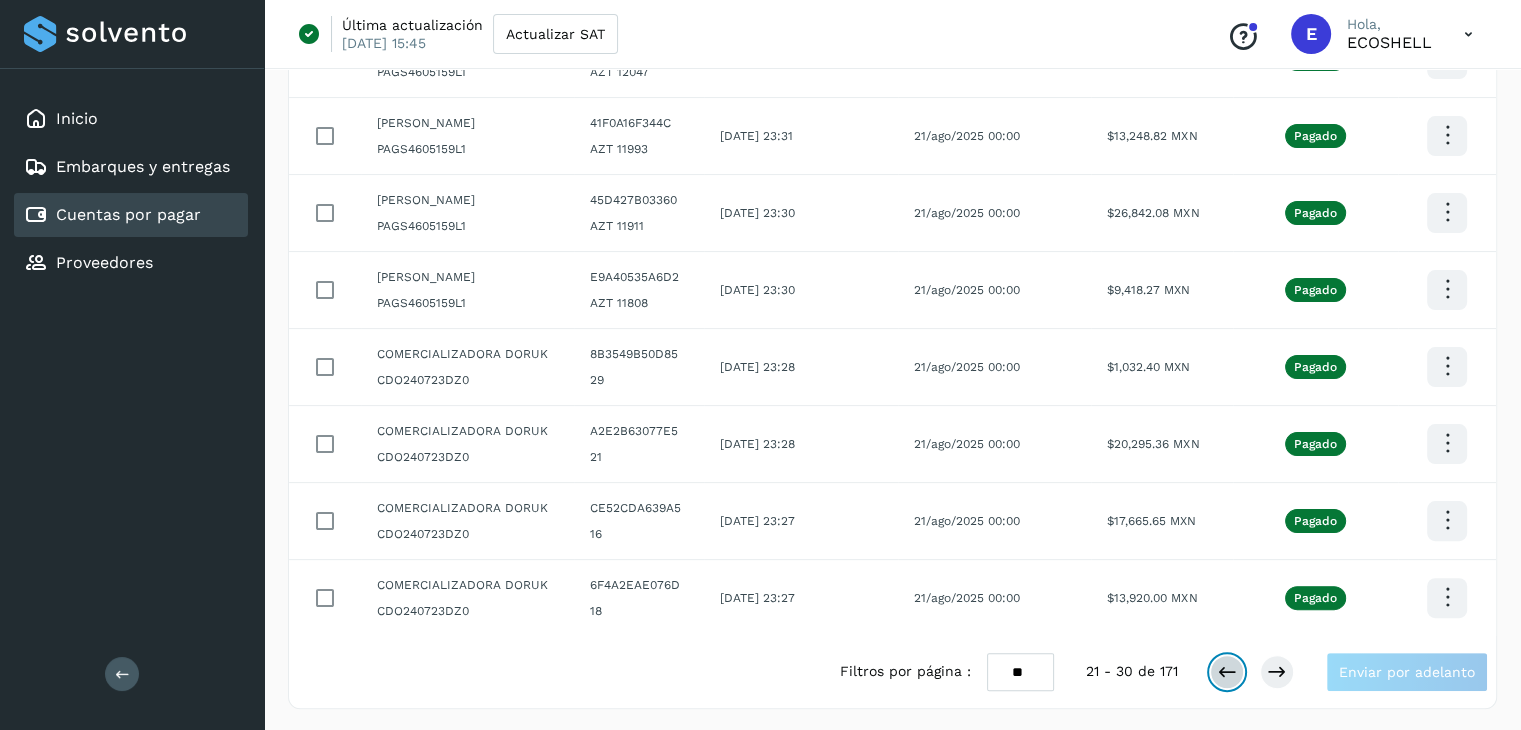 click at bounding box center [1227, 672] 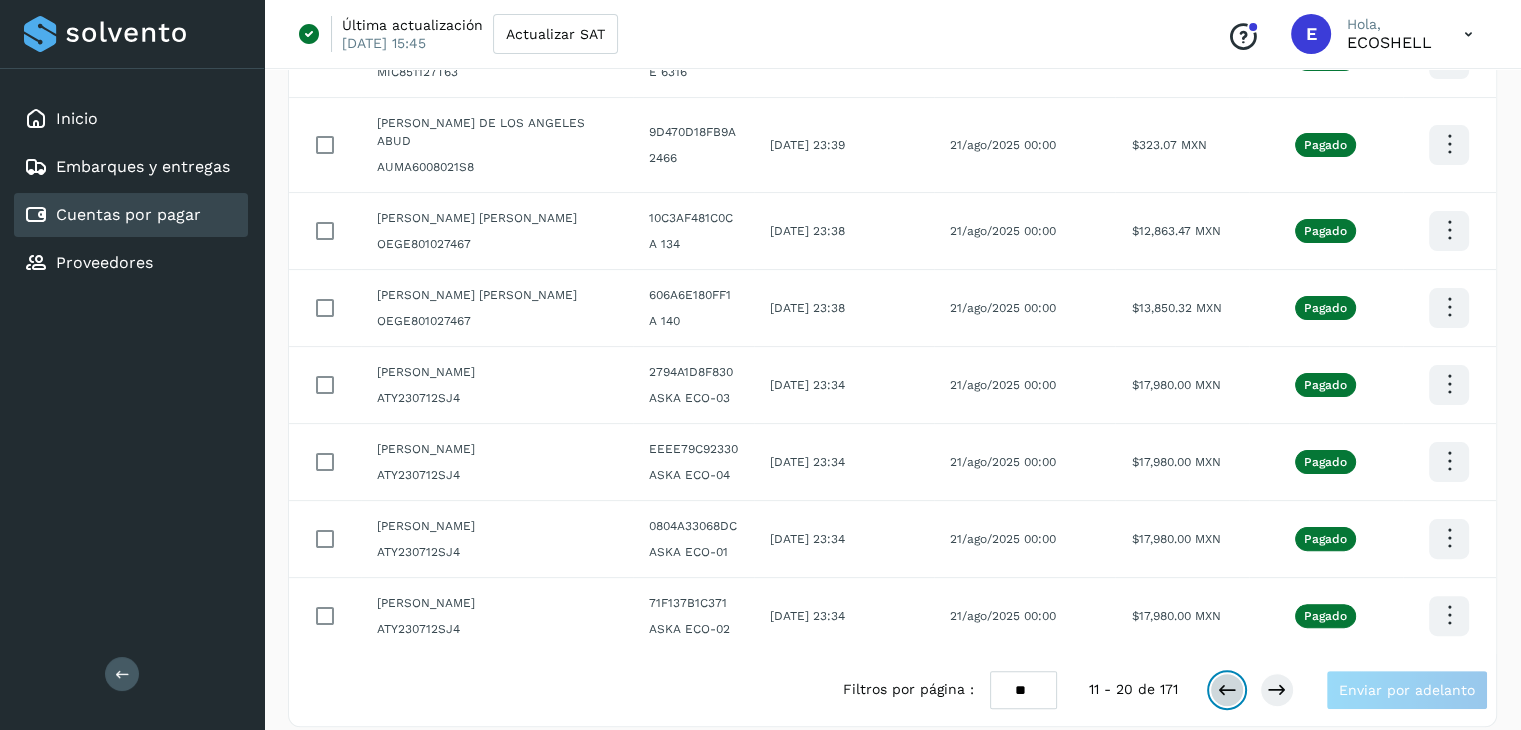 click at bounding box center (1227, 690) 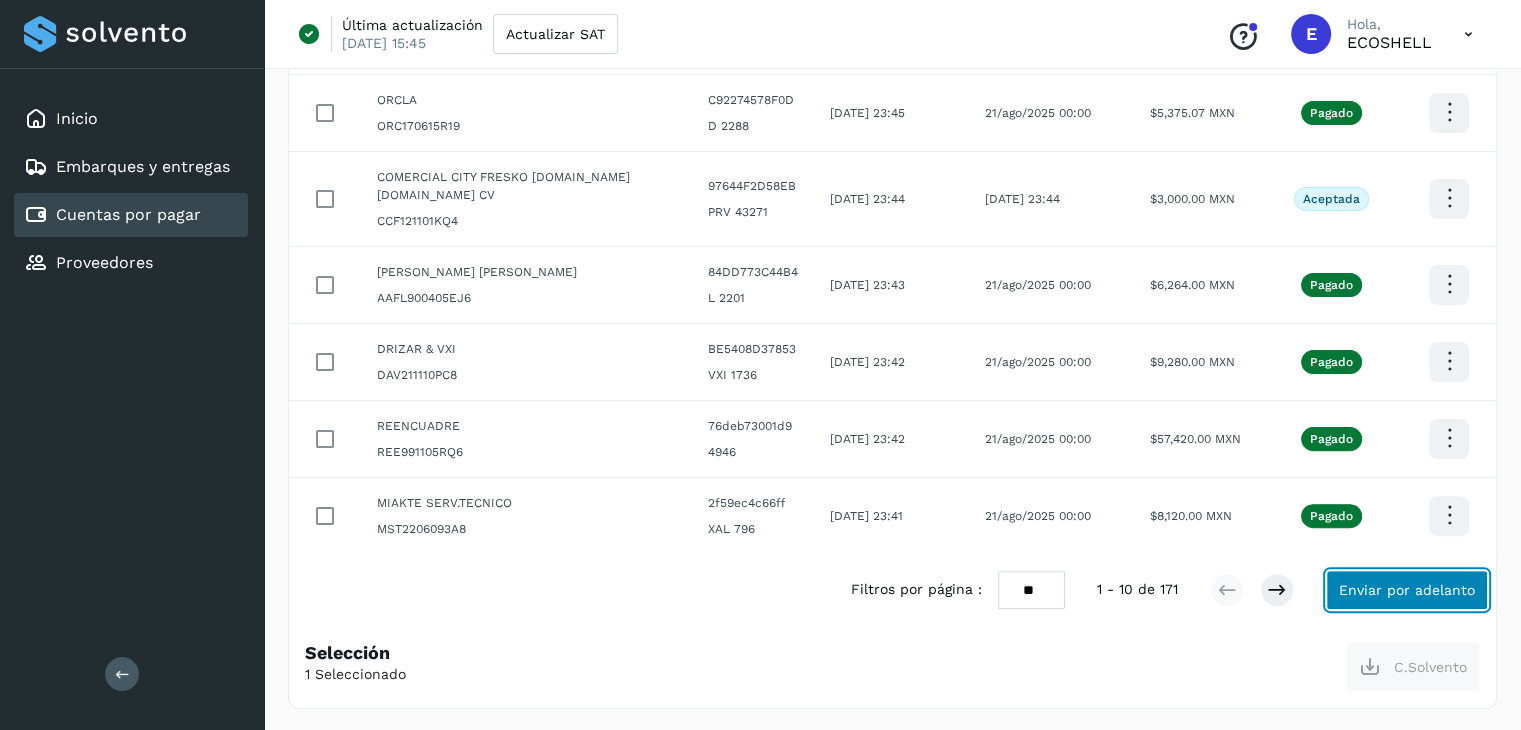 click on "Enviar por adelanto" 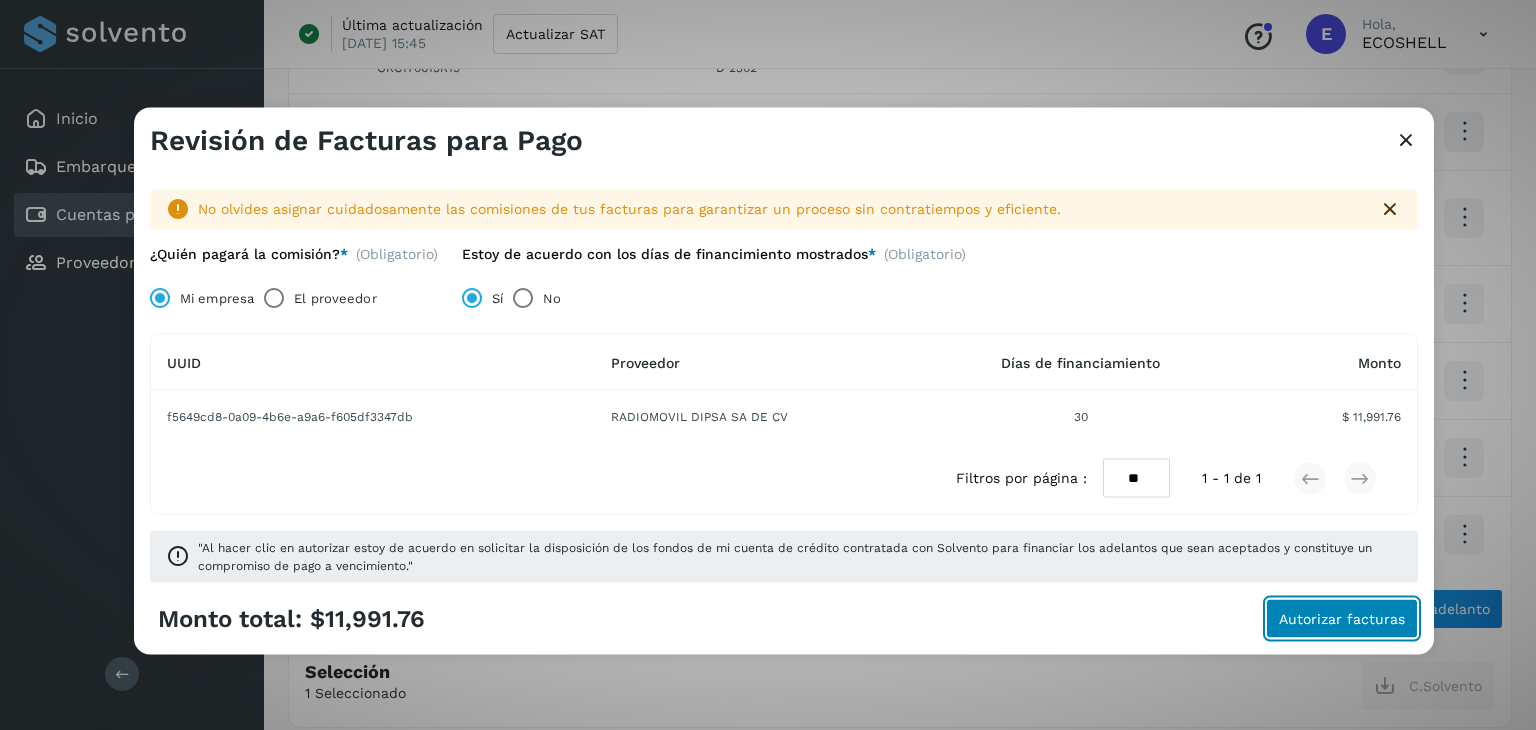 click on "Autorizar facturas" 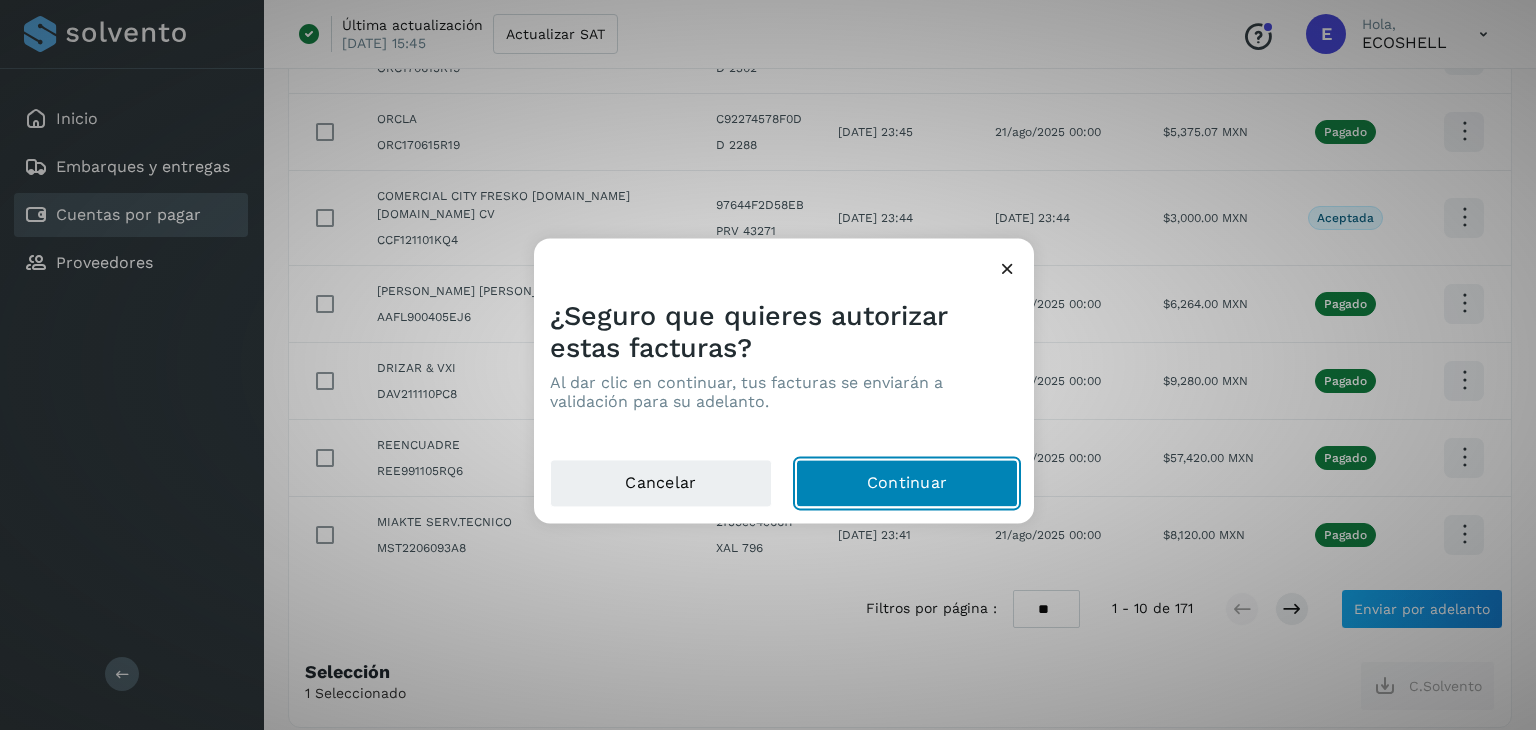 click on "Continuar" 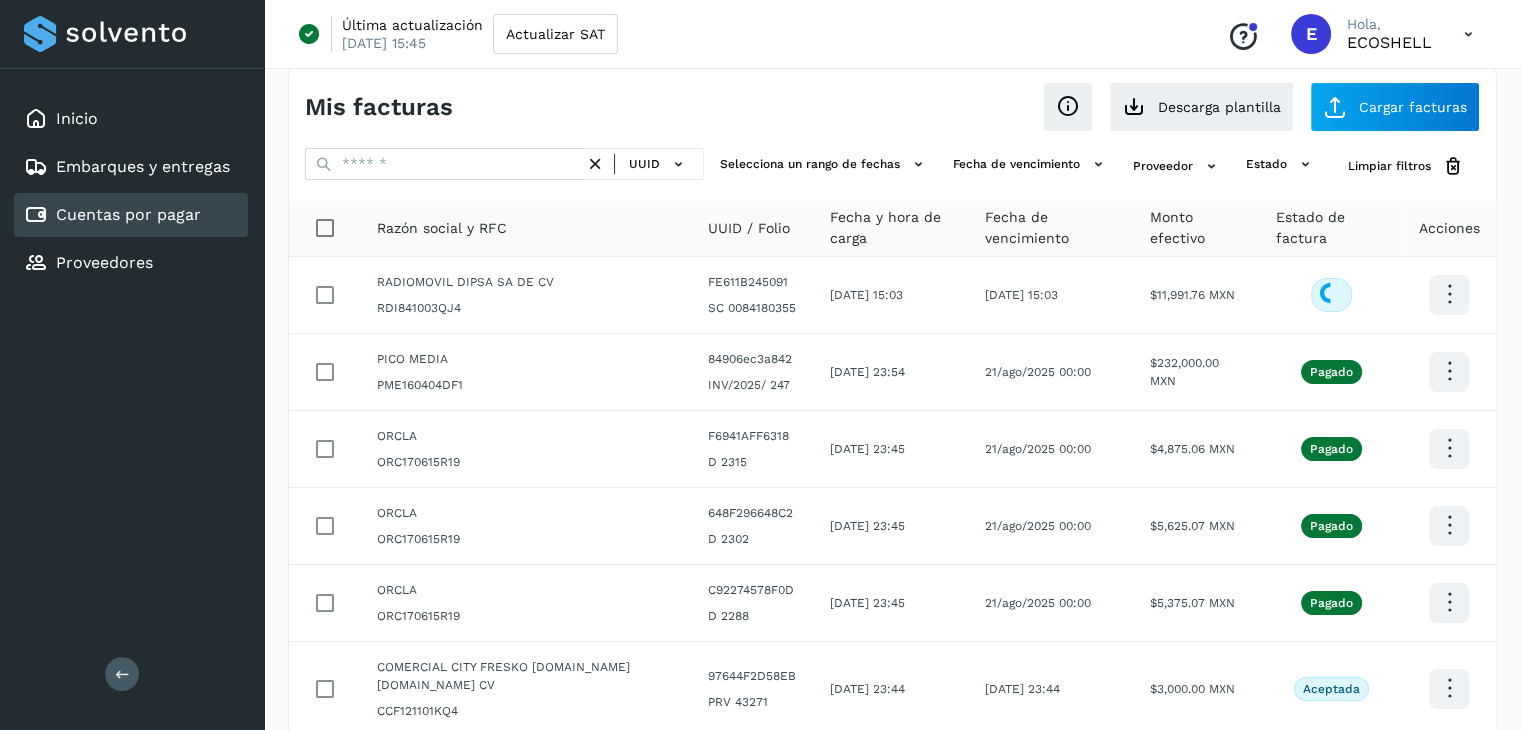 scroll, scrollTop: 0, scrollLeft: 0, axis: both 